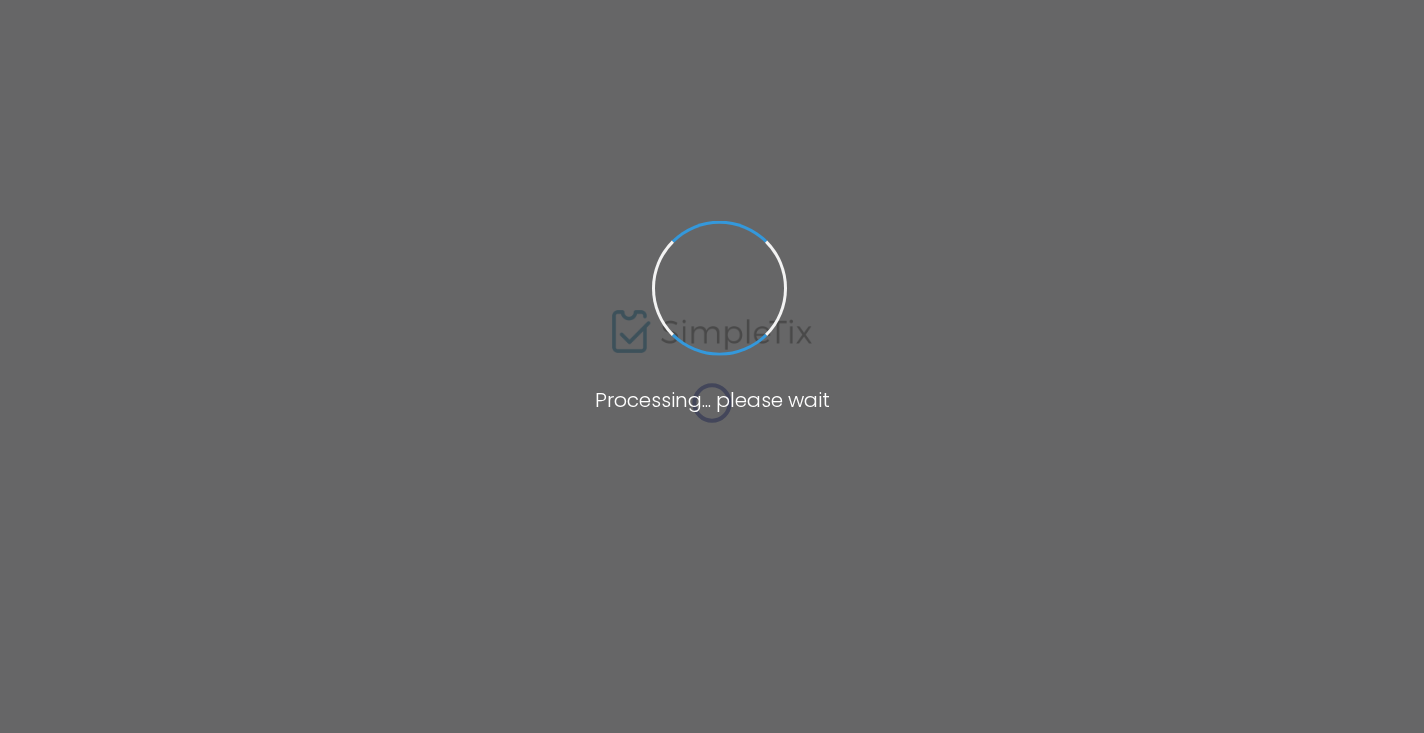scroll, scrollTop: 0, scrollLeft: 0, axis: both 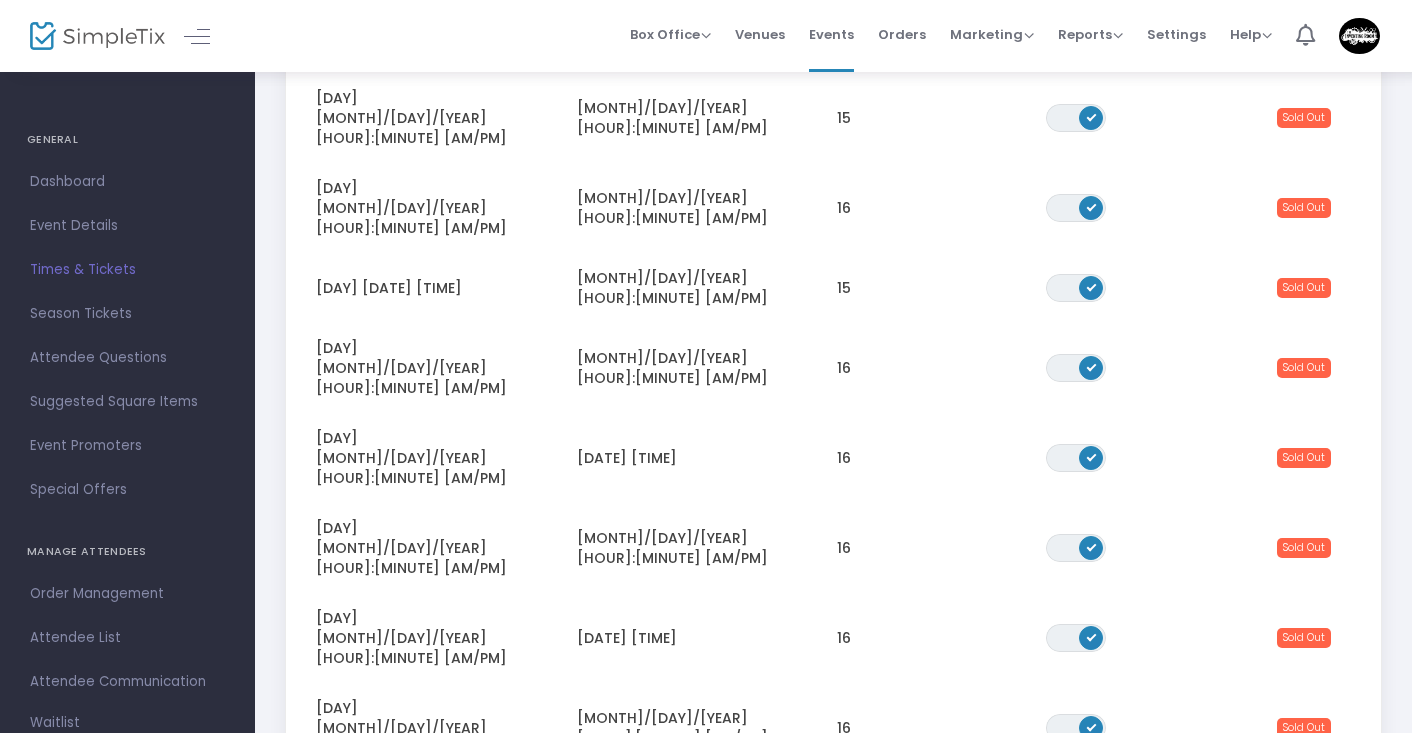 click on "2" 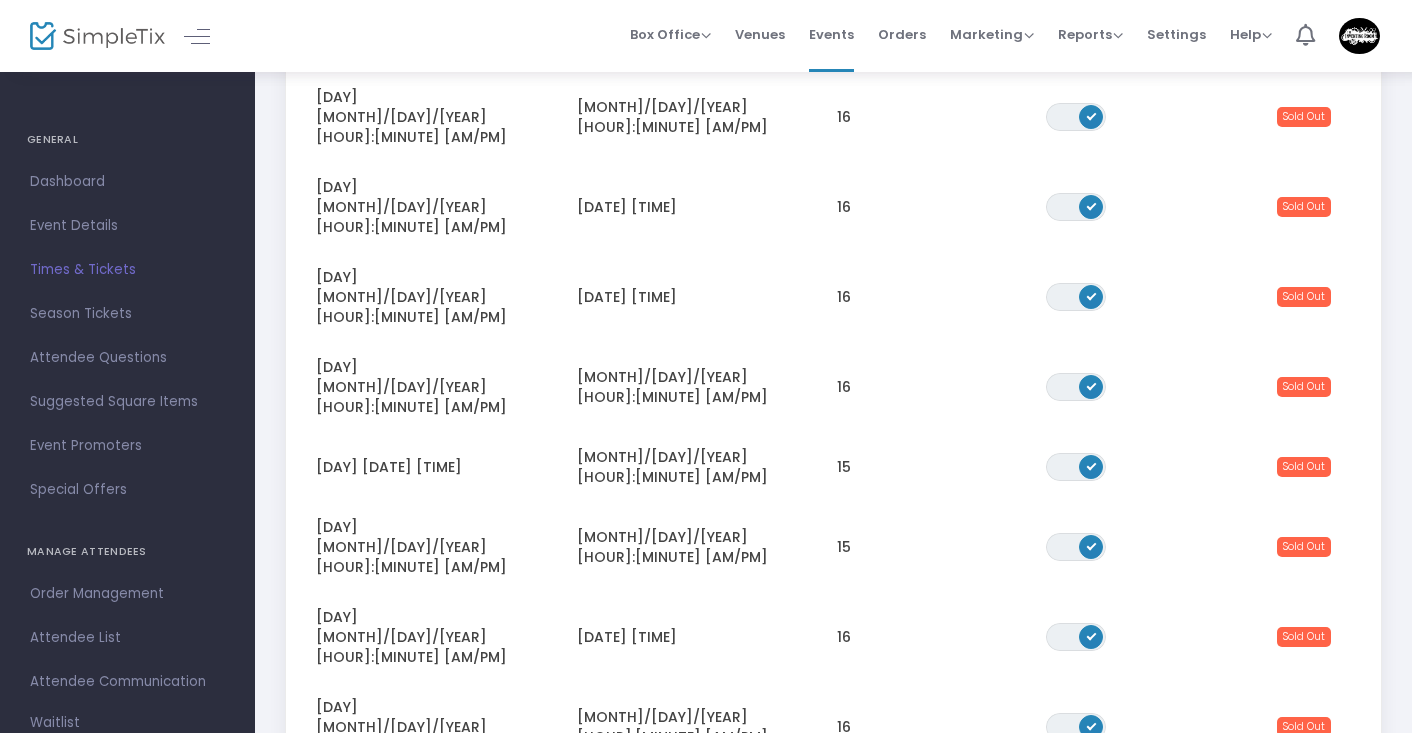 scroll, scrollTop: 473, scrollLeft: 0, axis: vertical 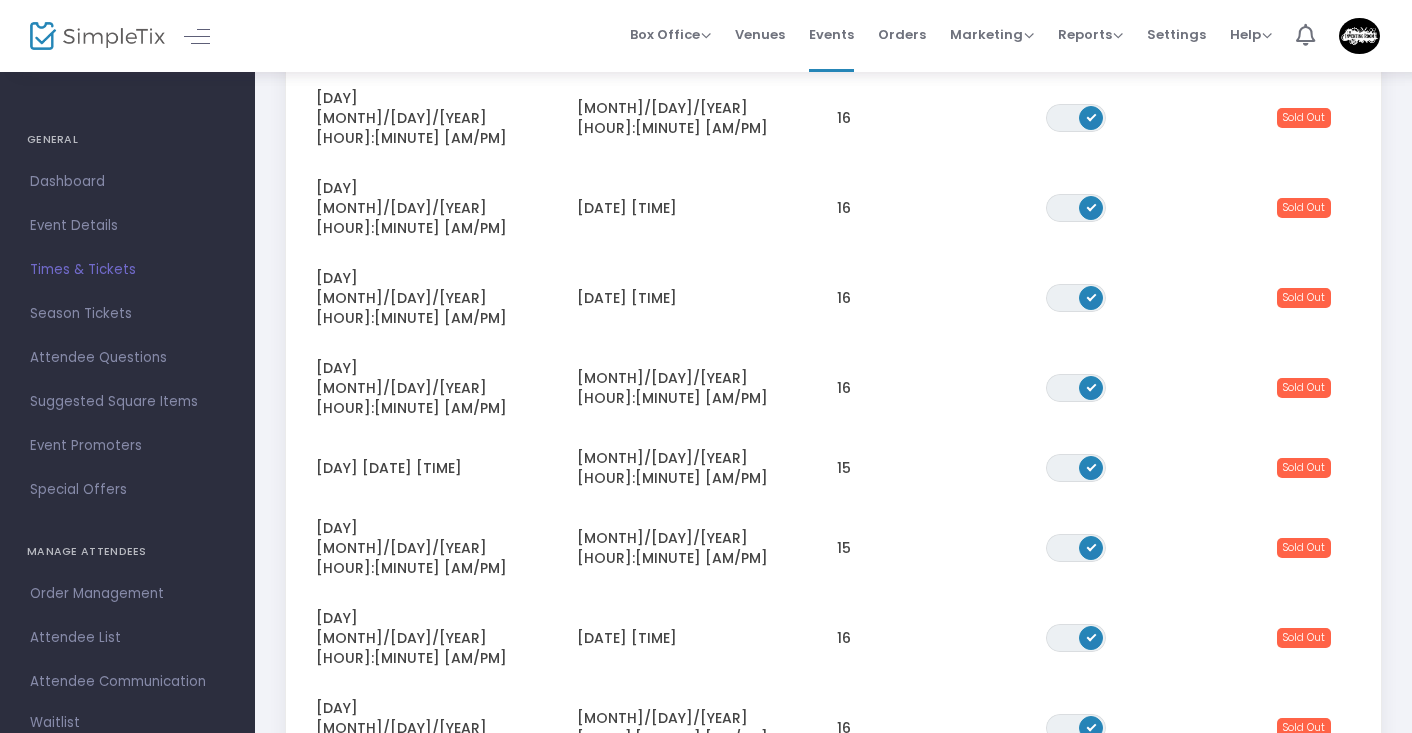 click on "3" 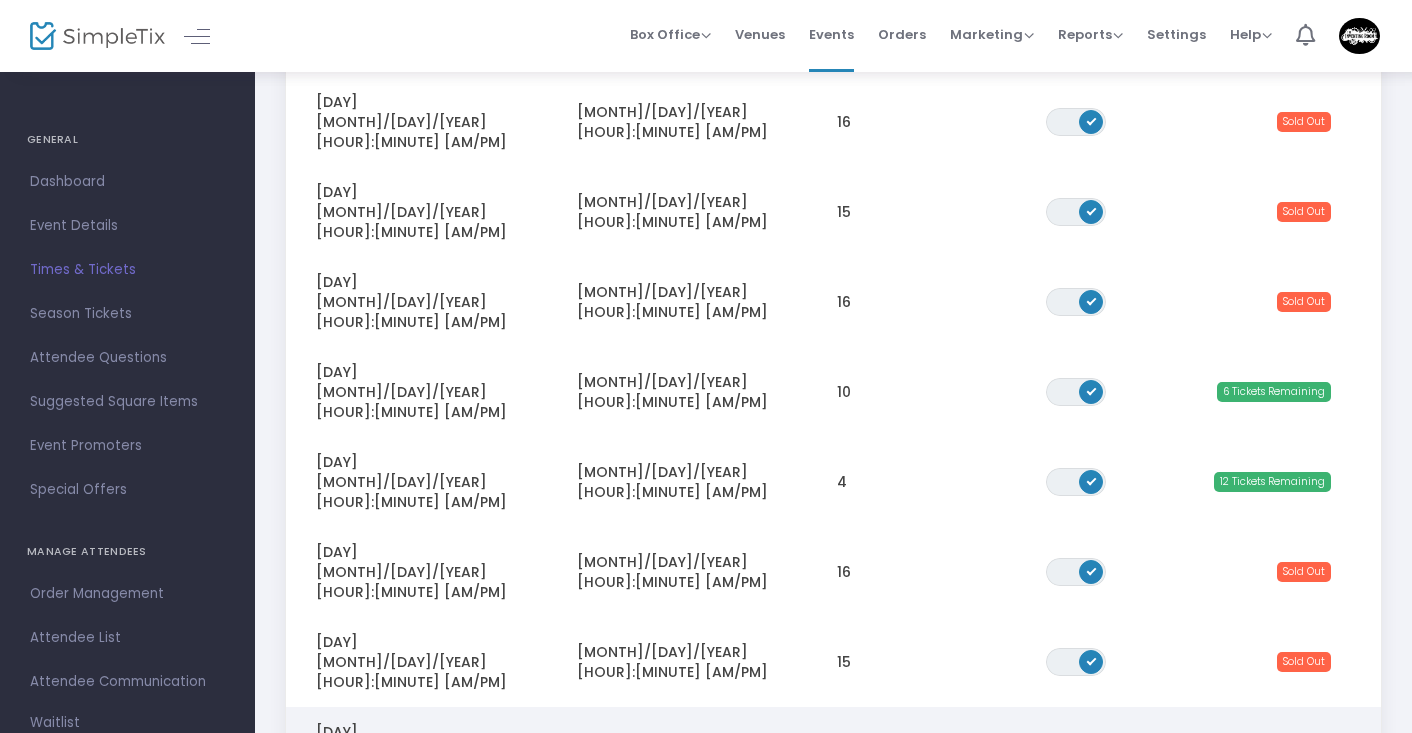 scroll, scrollTop: 385, scrollLeft: 0, axis: vertical 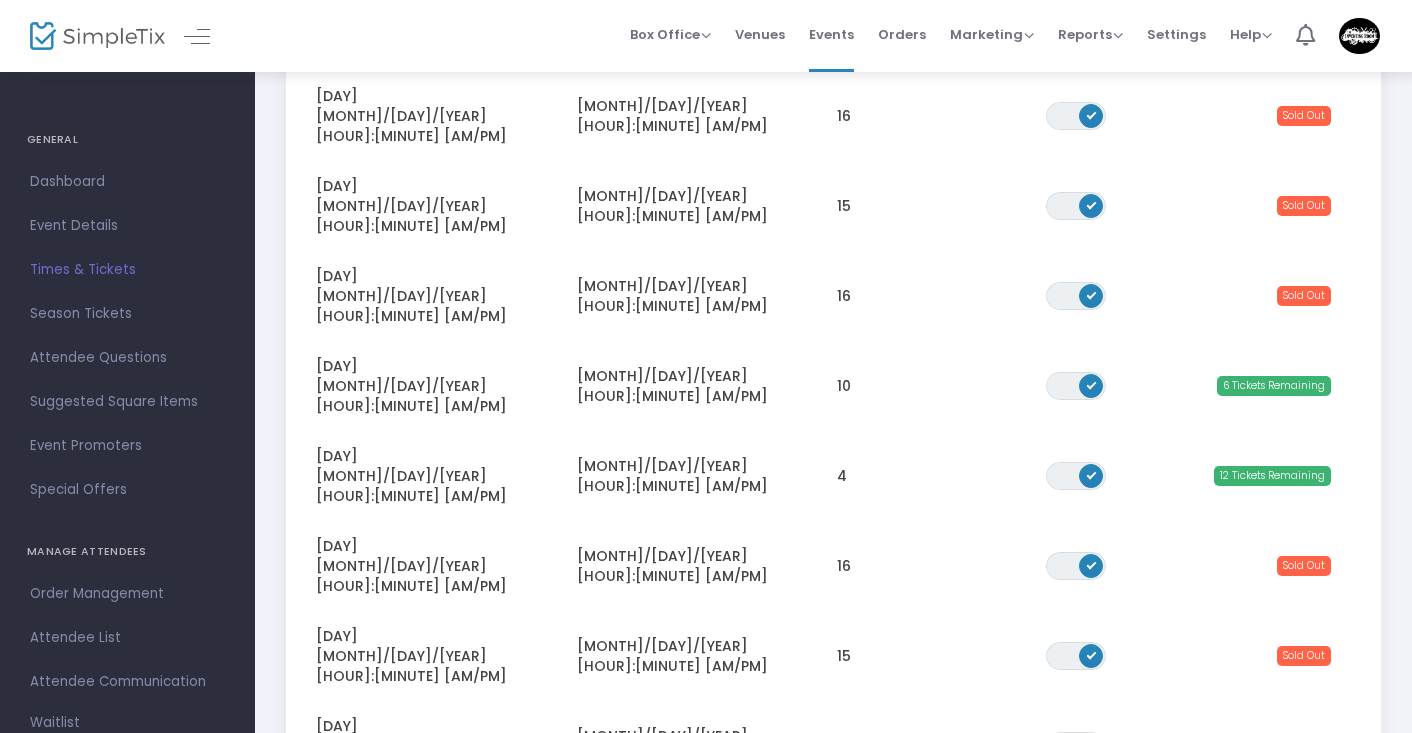 click on "4" 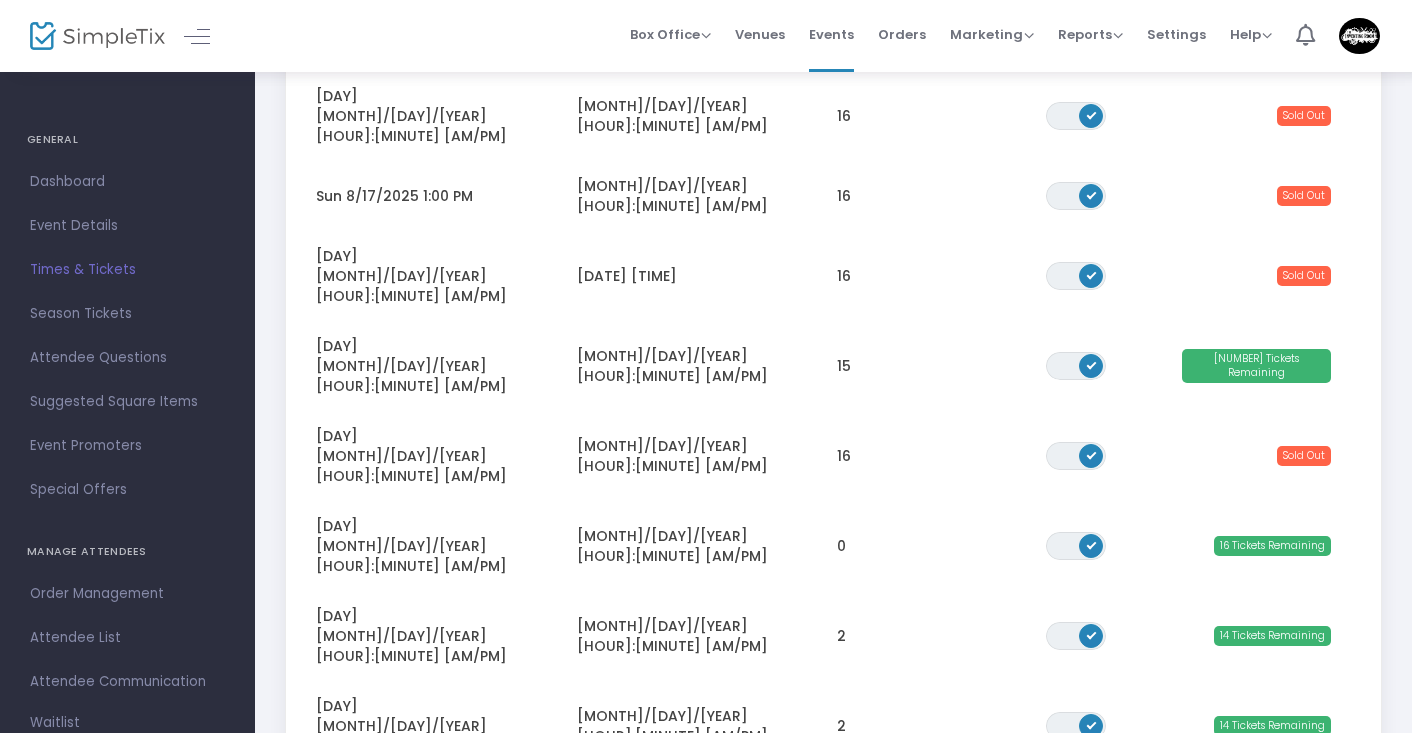 click on "6" 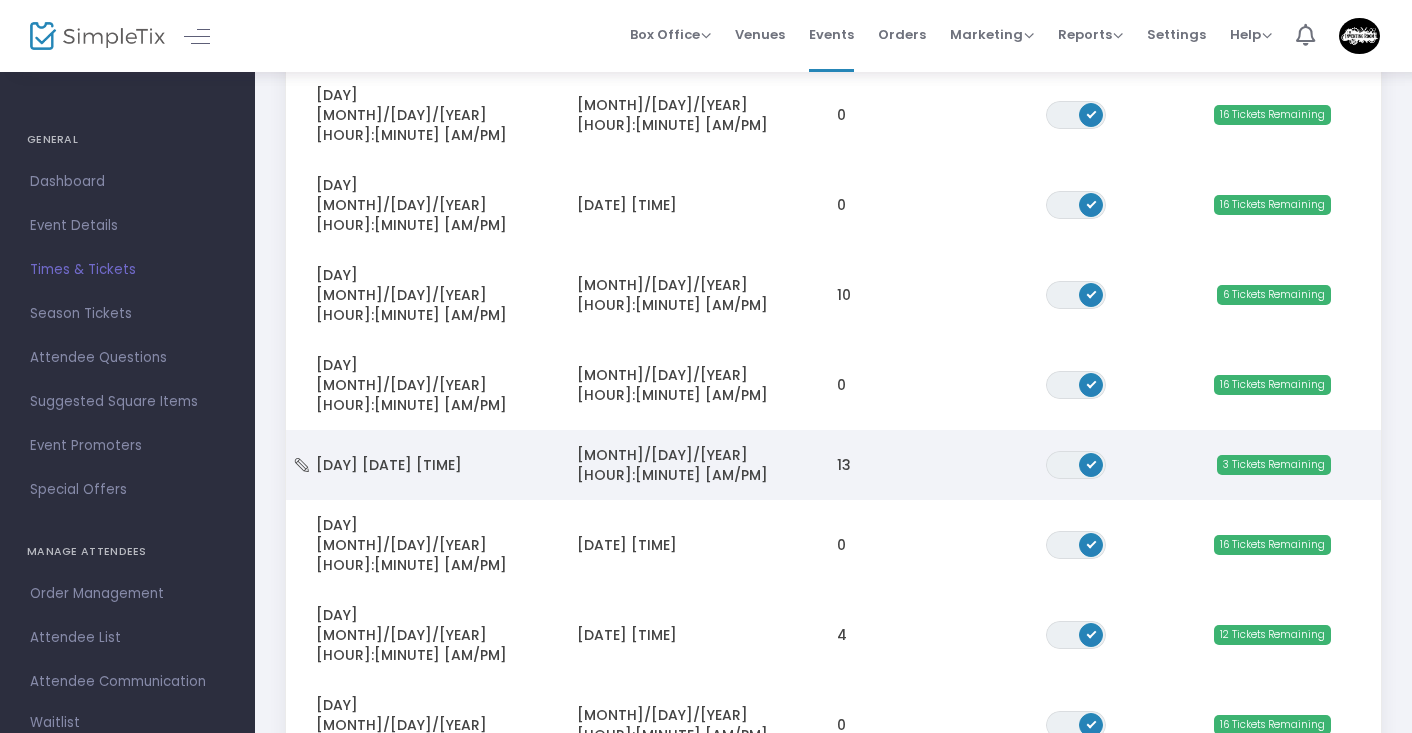 scroll, scrollTop: 341, scrollLeft: 0, axis: vertical 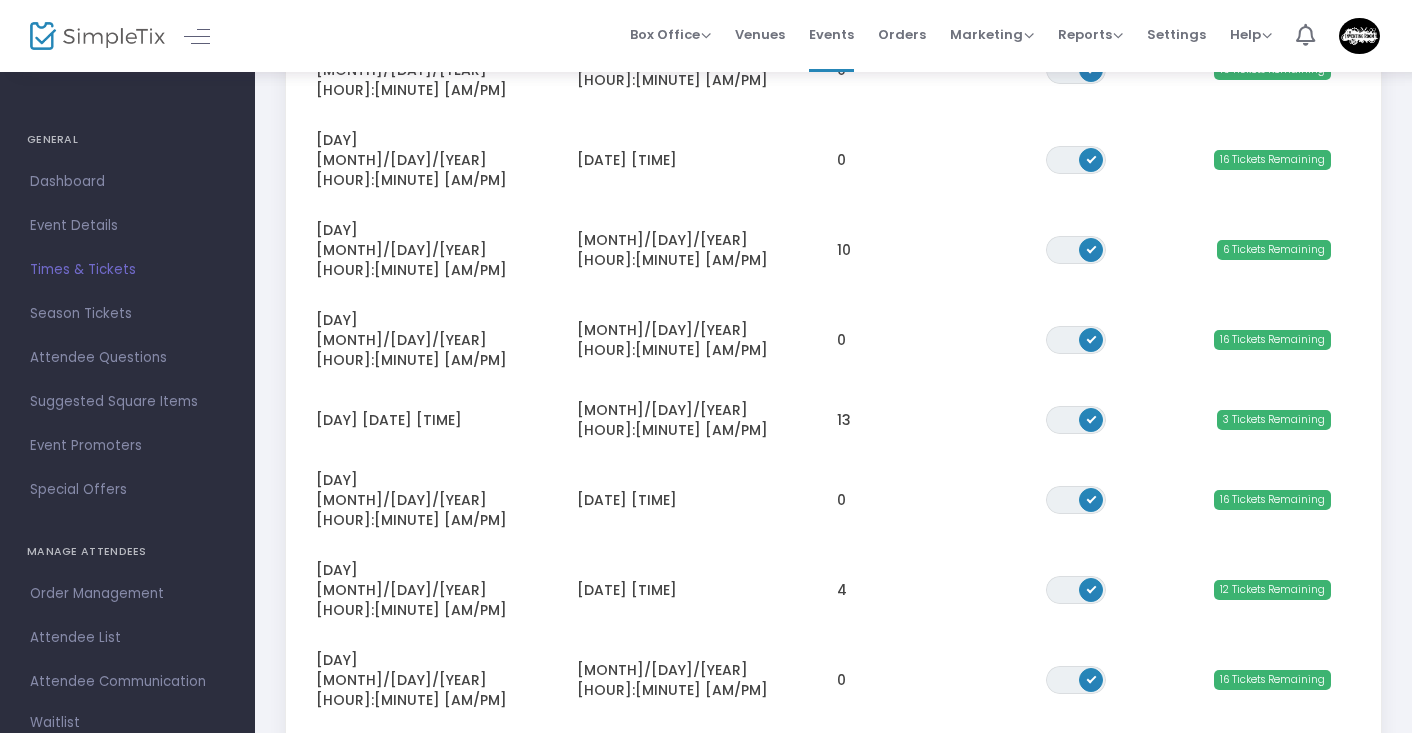 click on "5" 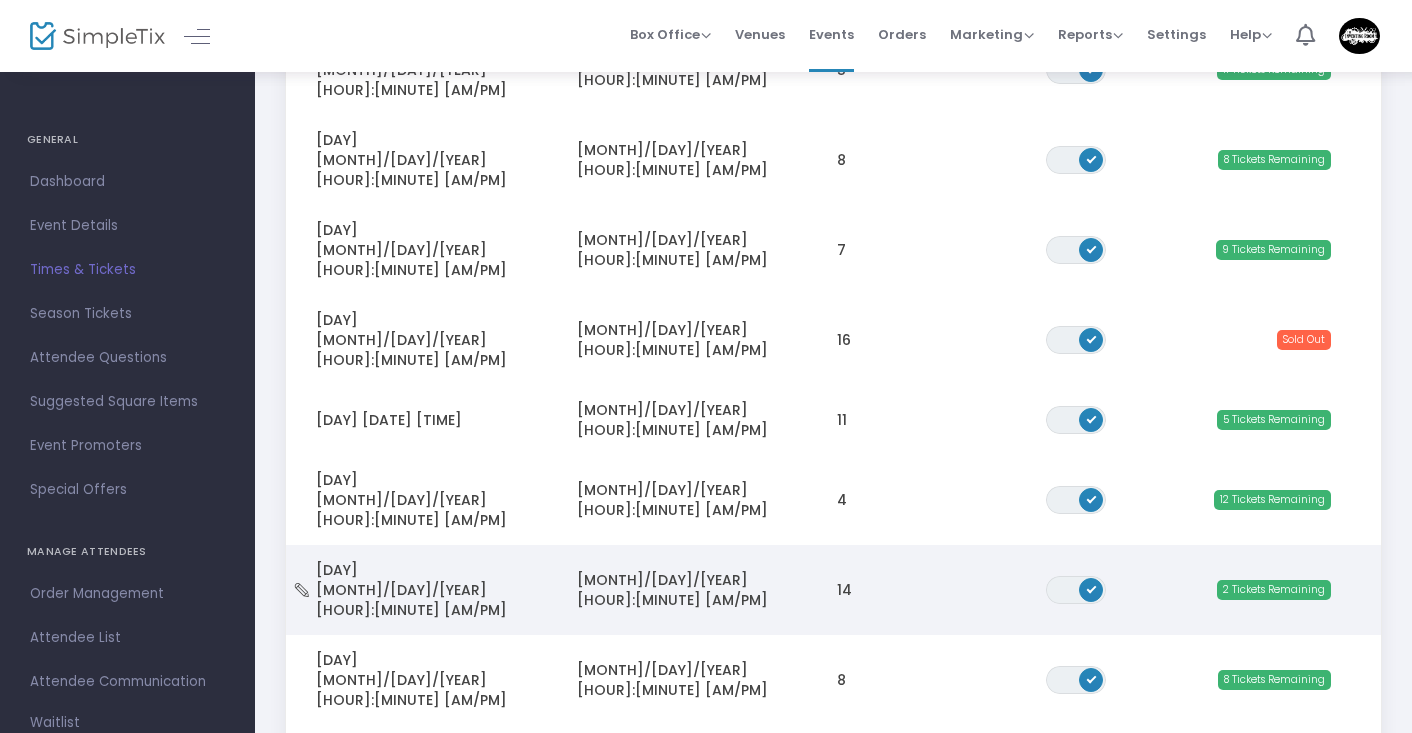 click on "[MONTH]/[DAY]/[YEAR] [HOUR]:[MINUTE] [AM/PM]" 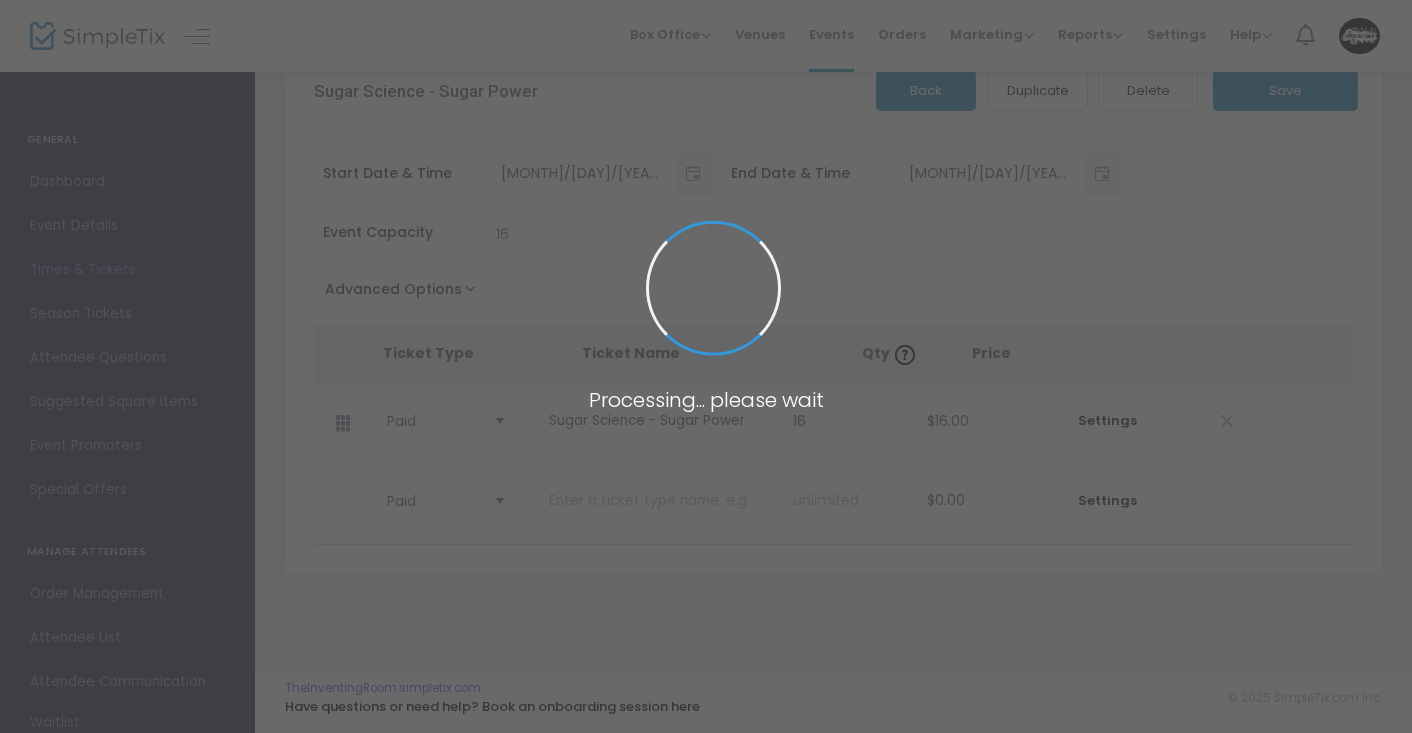 scroll, scrollTop: 47, scrollLeft: 0, axis: vertical 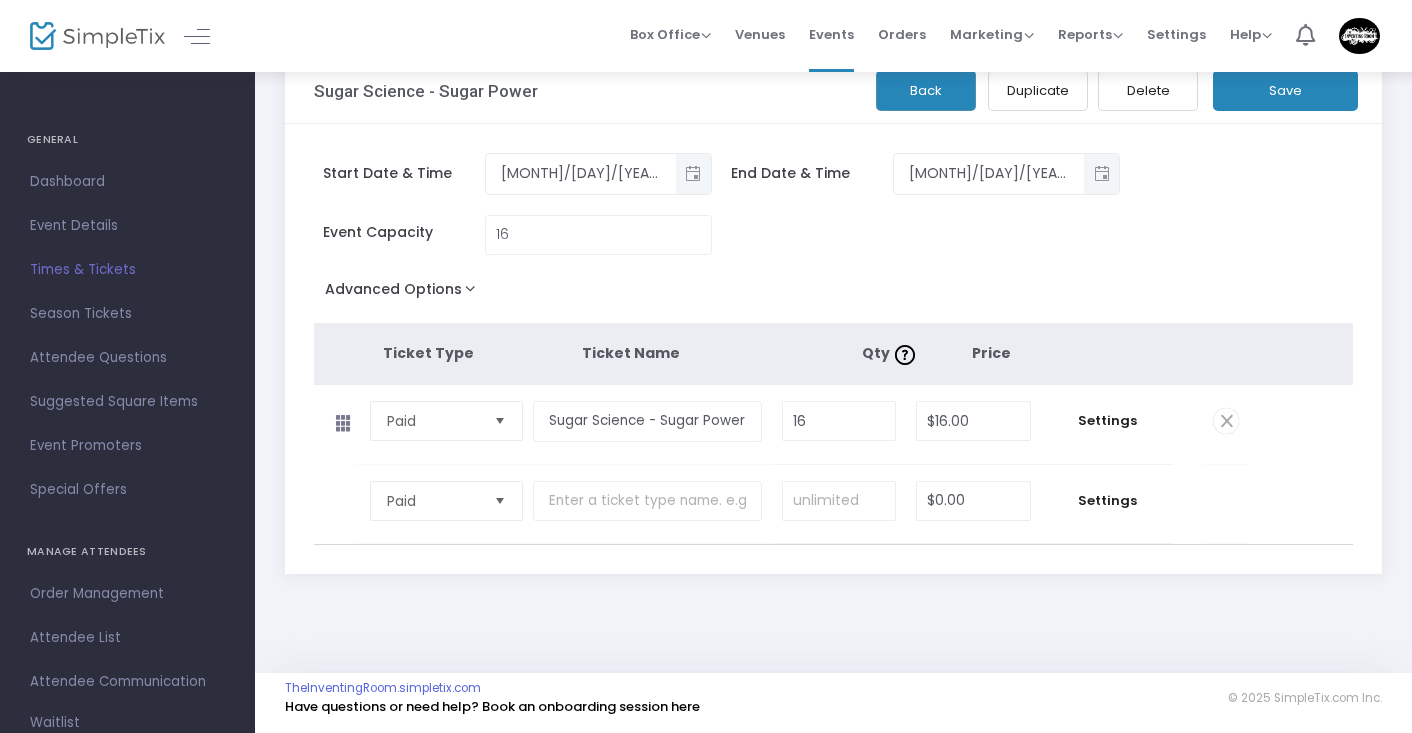click on "Duplicate" 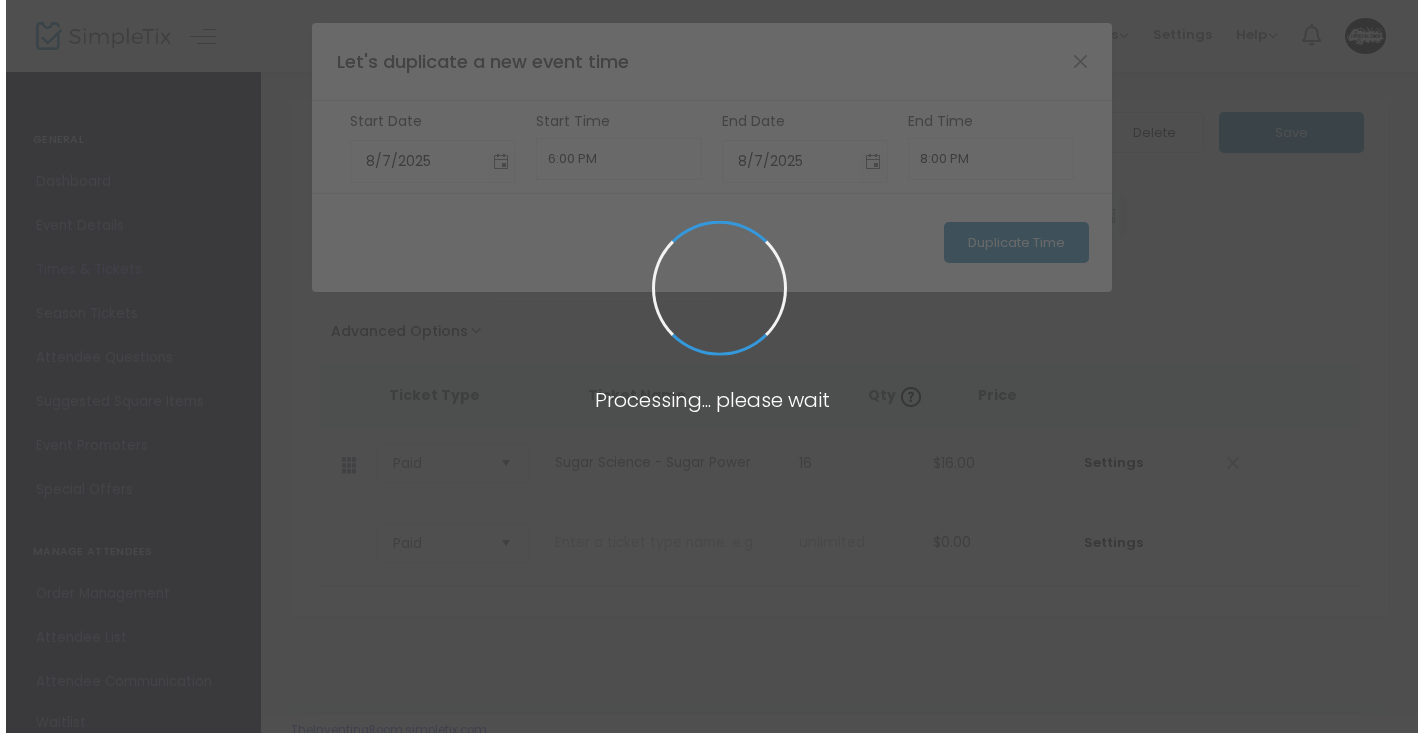 scroll, scrollTop: 0, scrollLeft: 0, axis: both 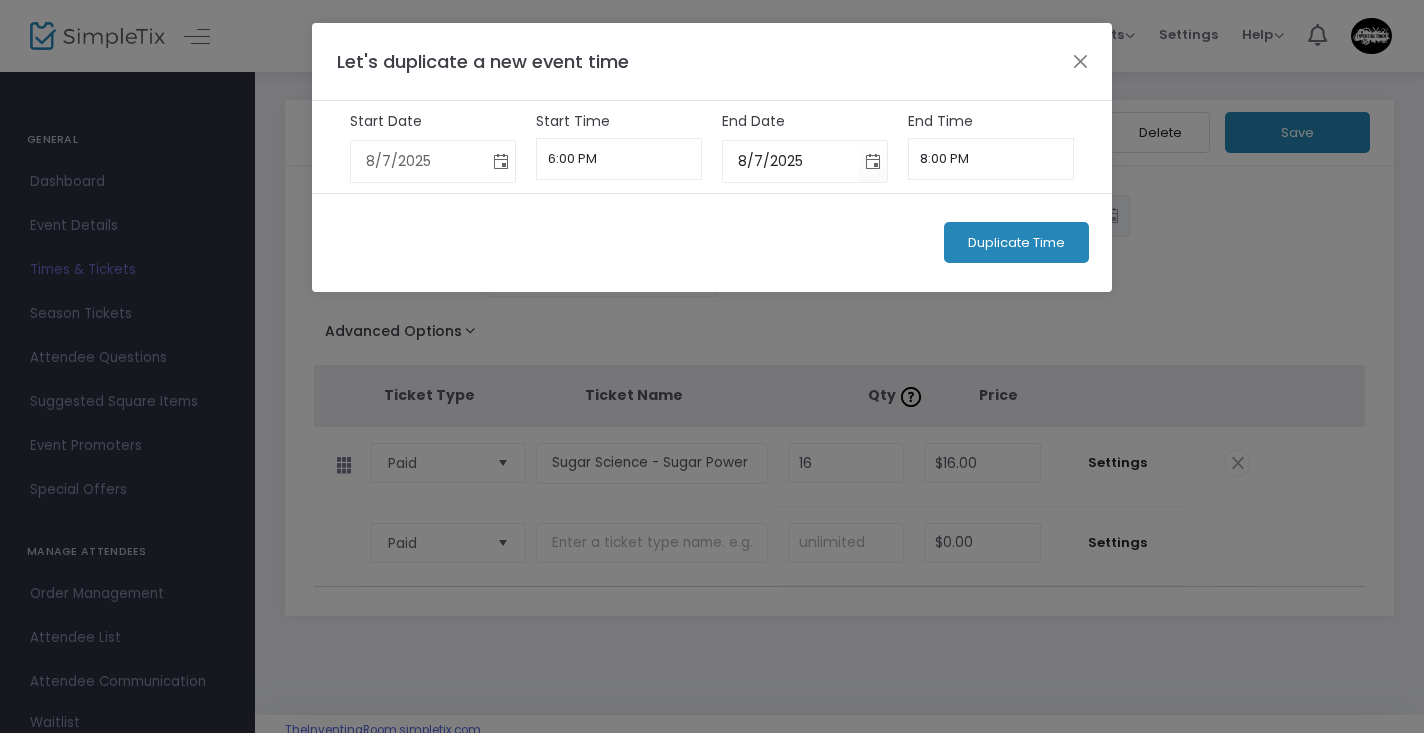 click 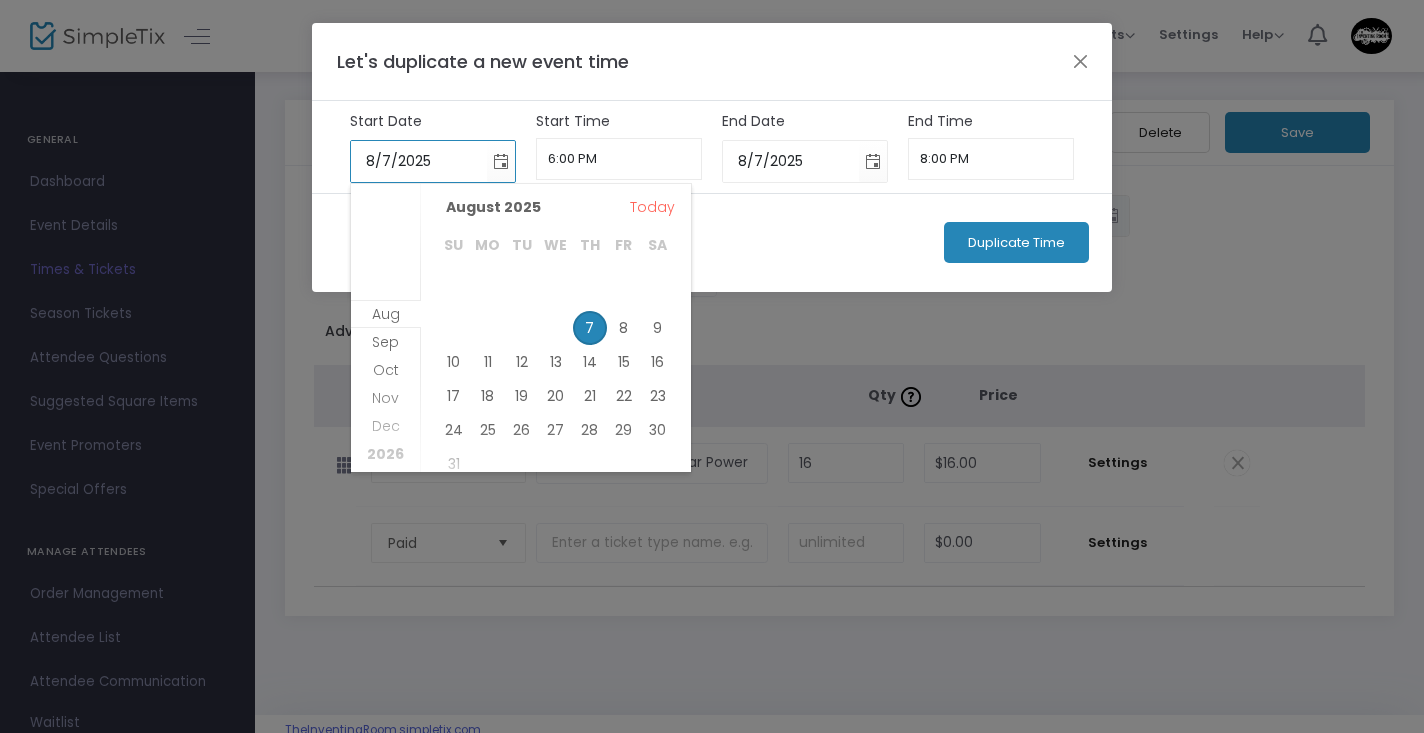 scroll, scrollTop: 75, scrollLeft: 0, axis: vertical 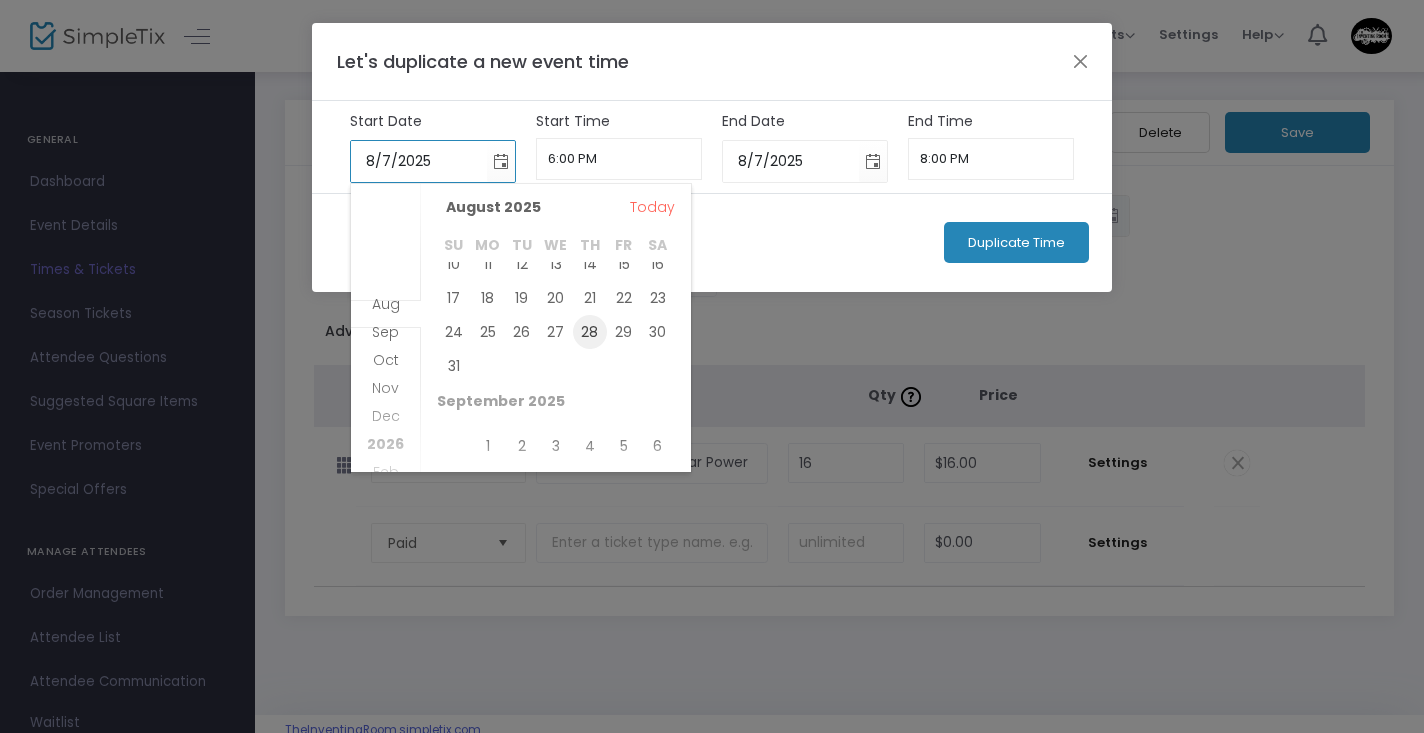 click on "28" at bounding box center [590, 332] 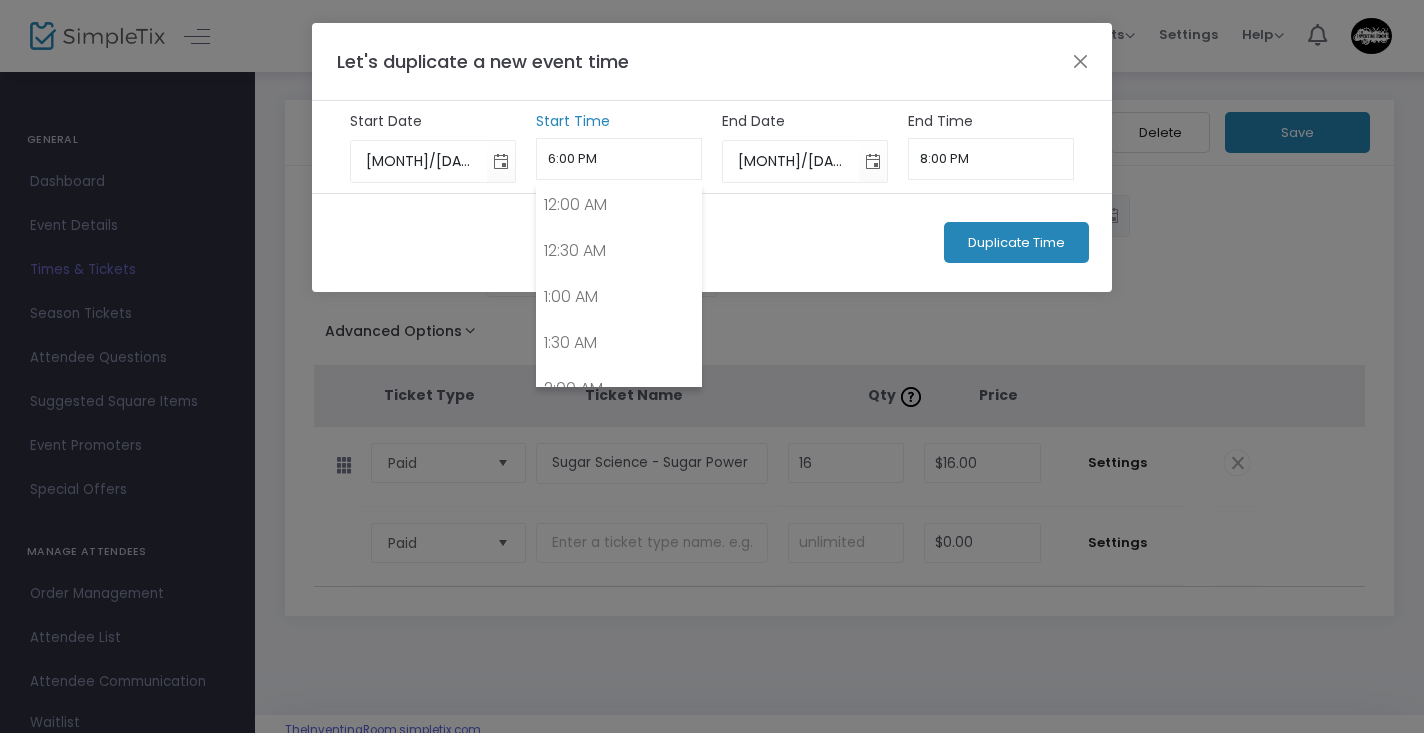 click on "6:00 PM" at bounding box center (619, 159) 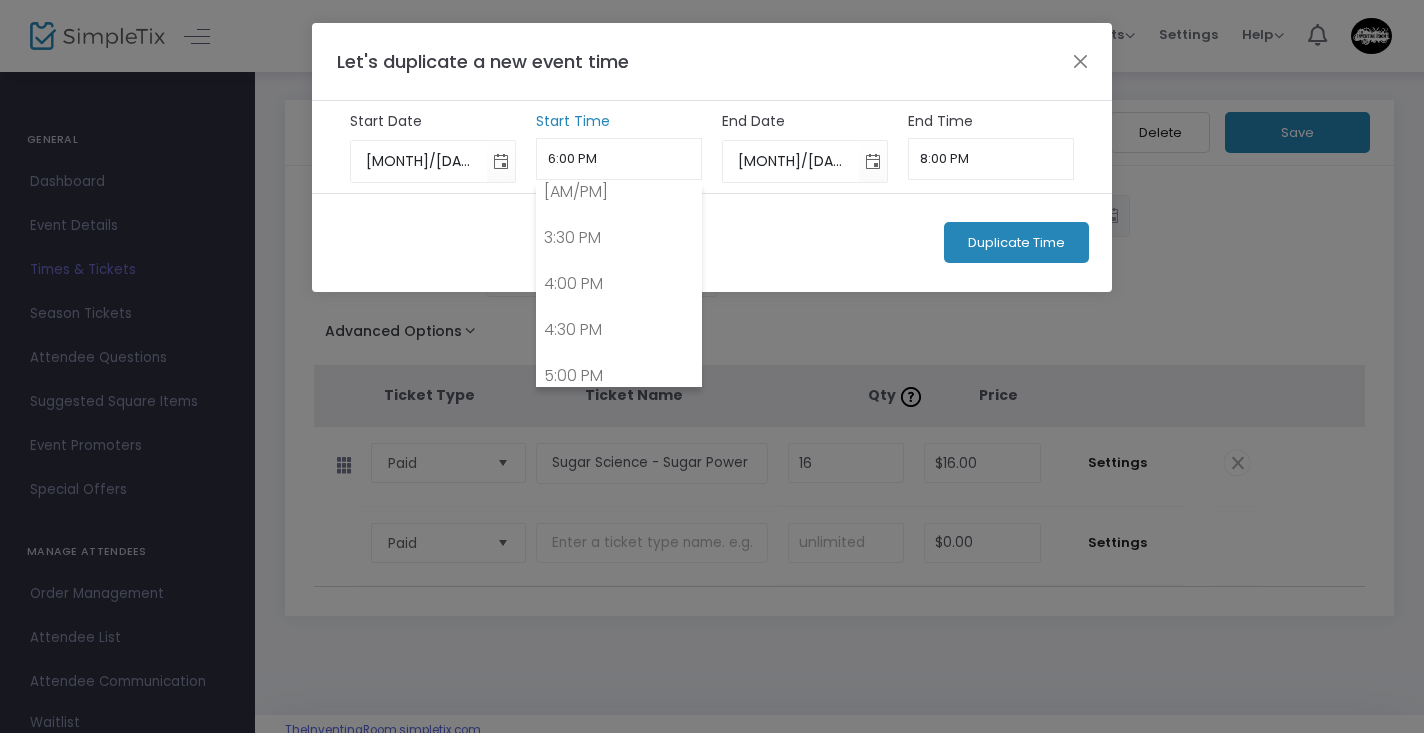scroll, scrollTop: 1433, scrollLeft: 0, axis: vertical 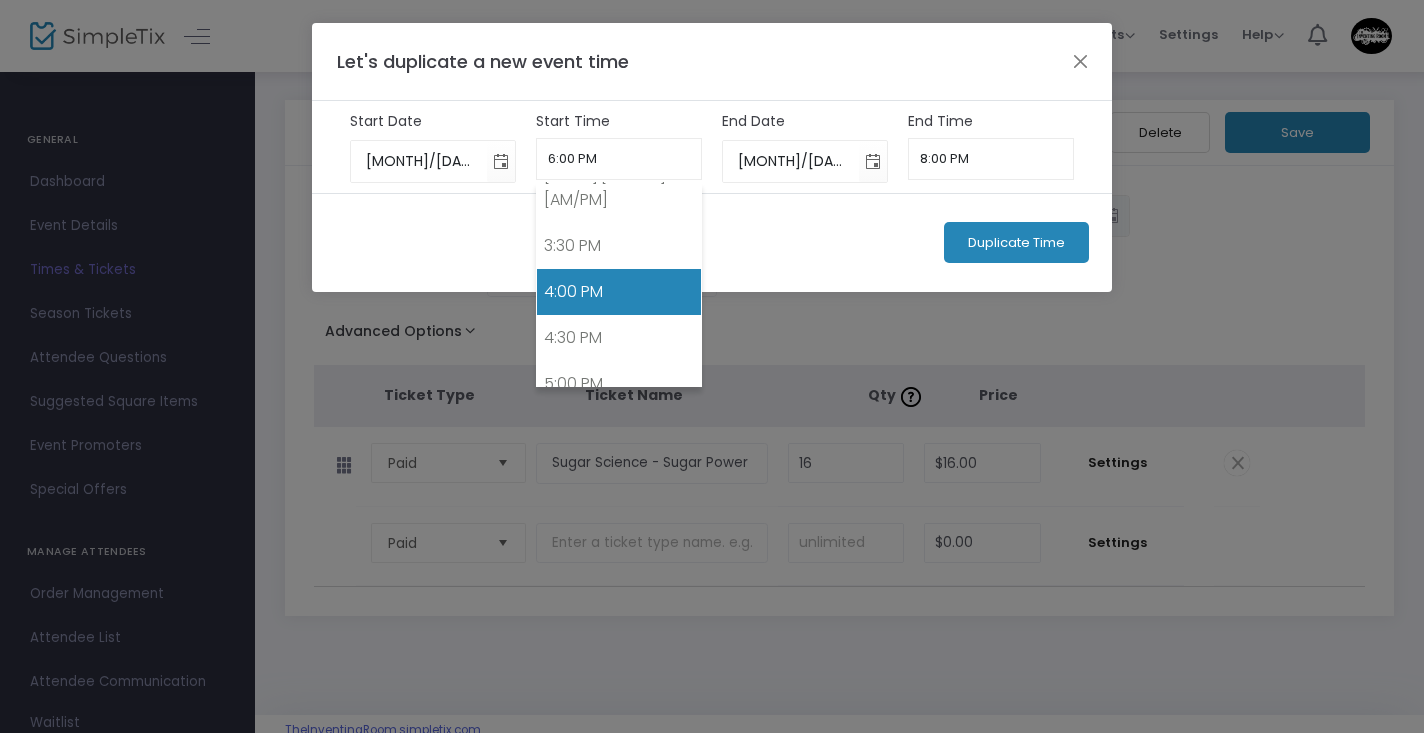 click on "4:00 PM" at bounding box center (619, 292) 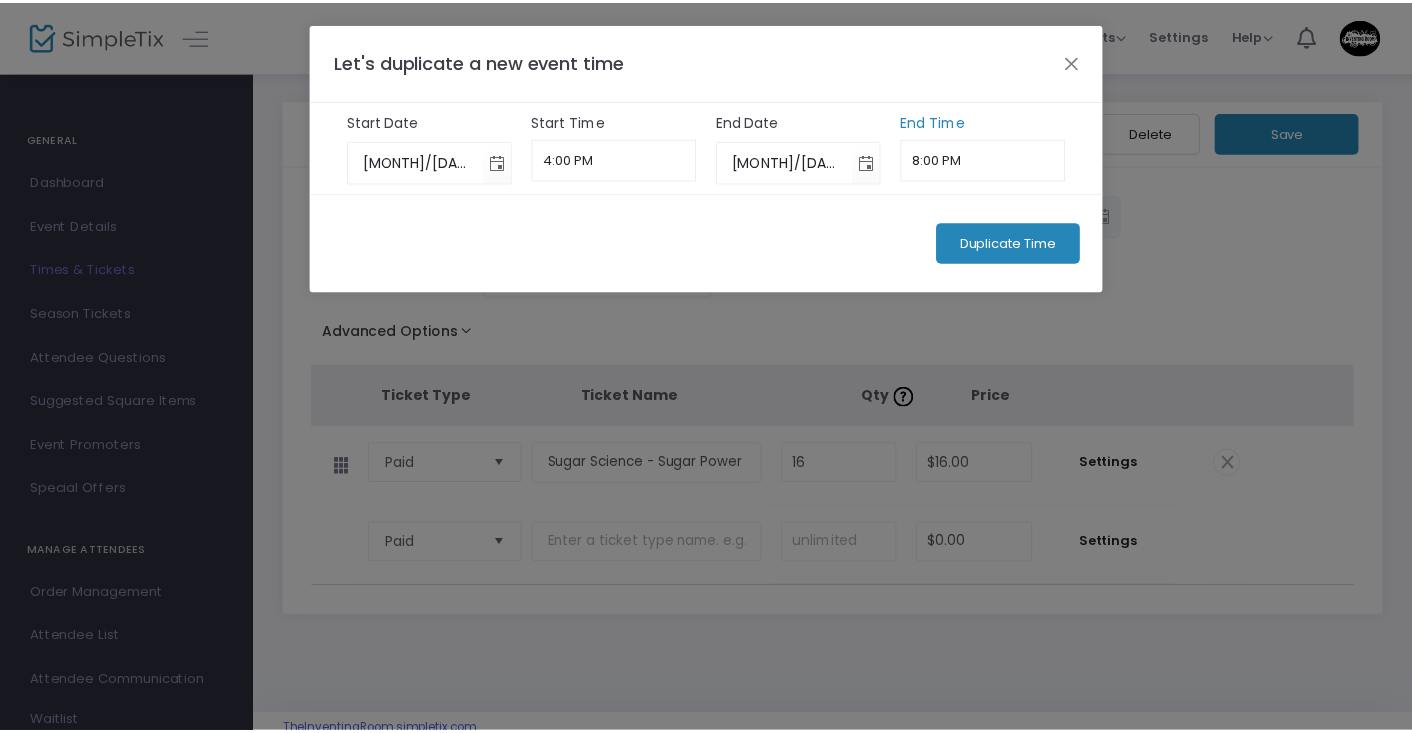 scroll, scrollTop: 1761, scrollLeft: 0, axis: vertical 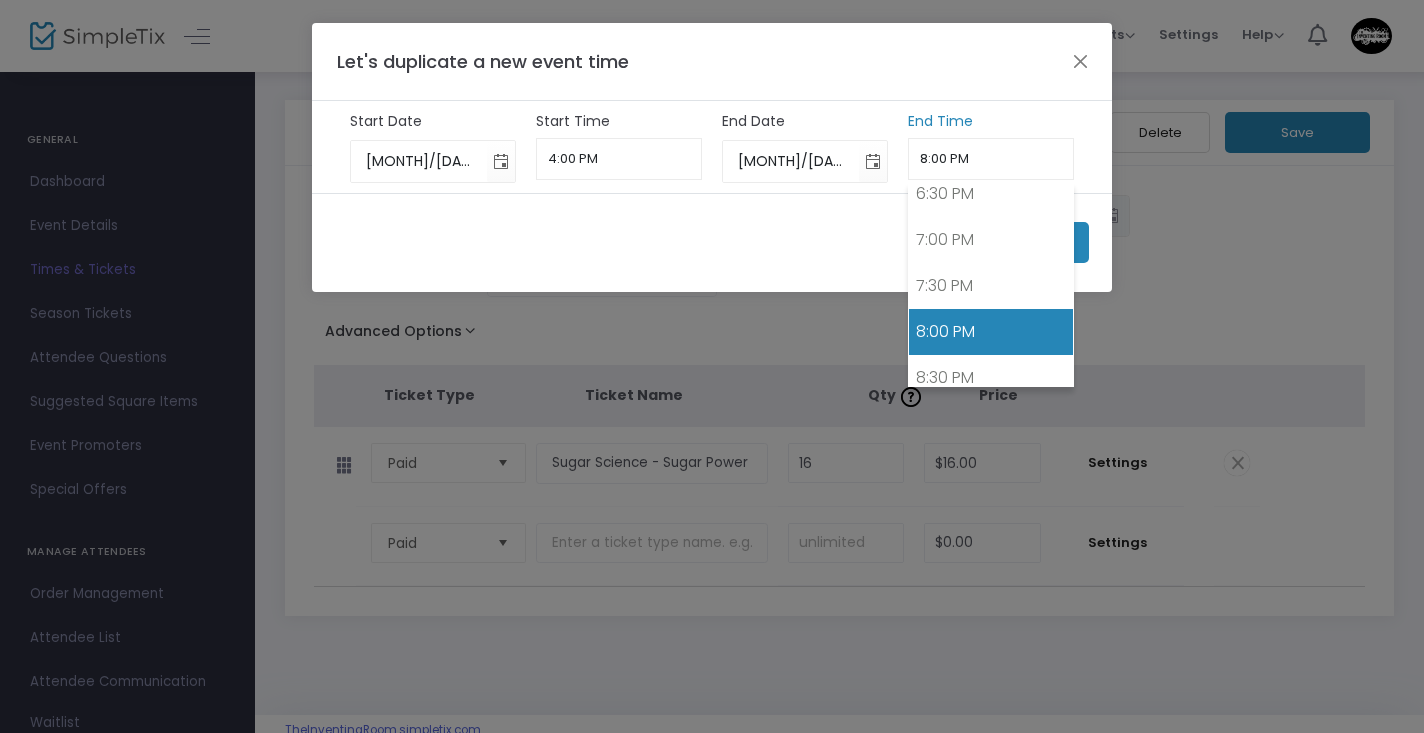 drag, startPoint x: 948, startPoint y: 158, endPoint x: 917, endPoint y: 160, distance: 31.06445 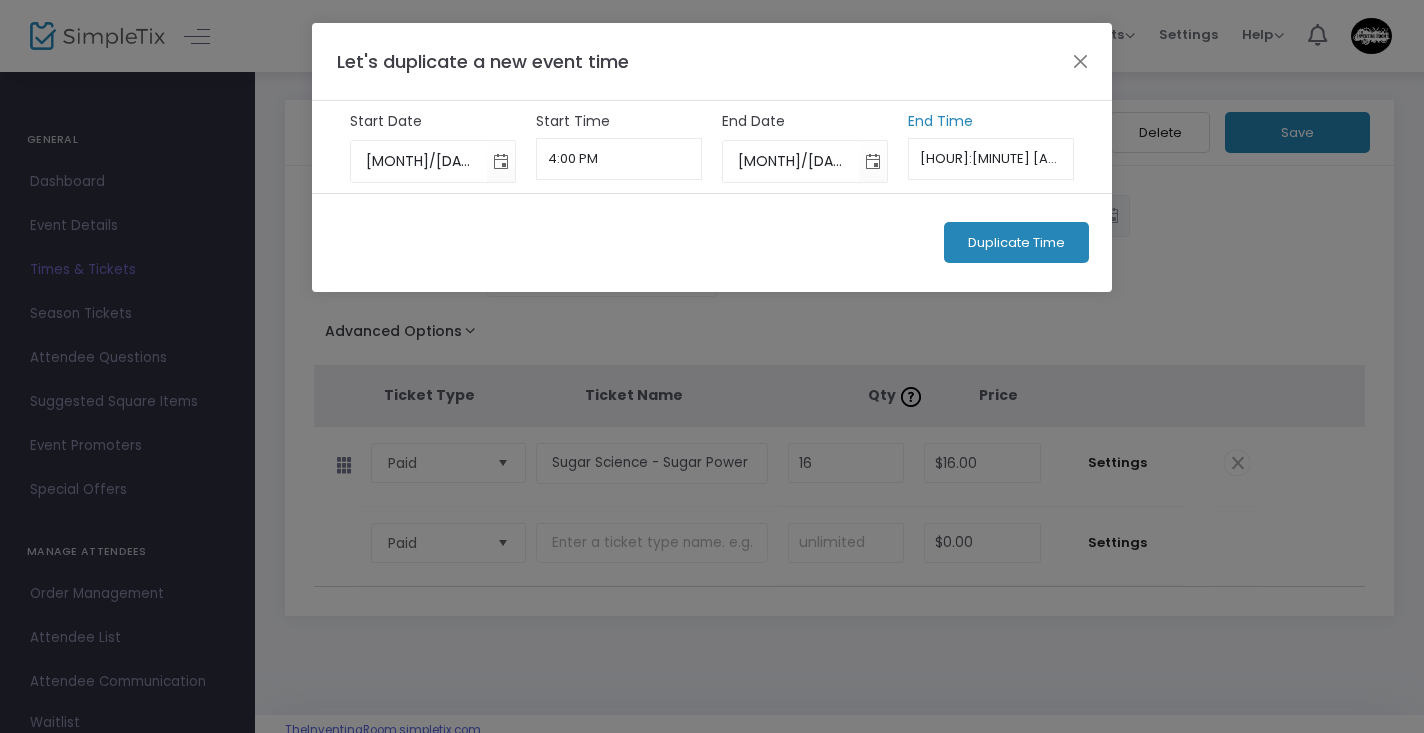 type on "[HOUR]:[MINUTE] [AM/PM]" 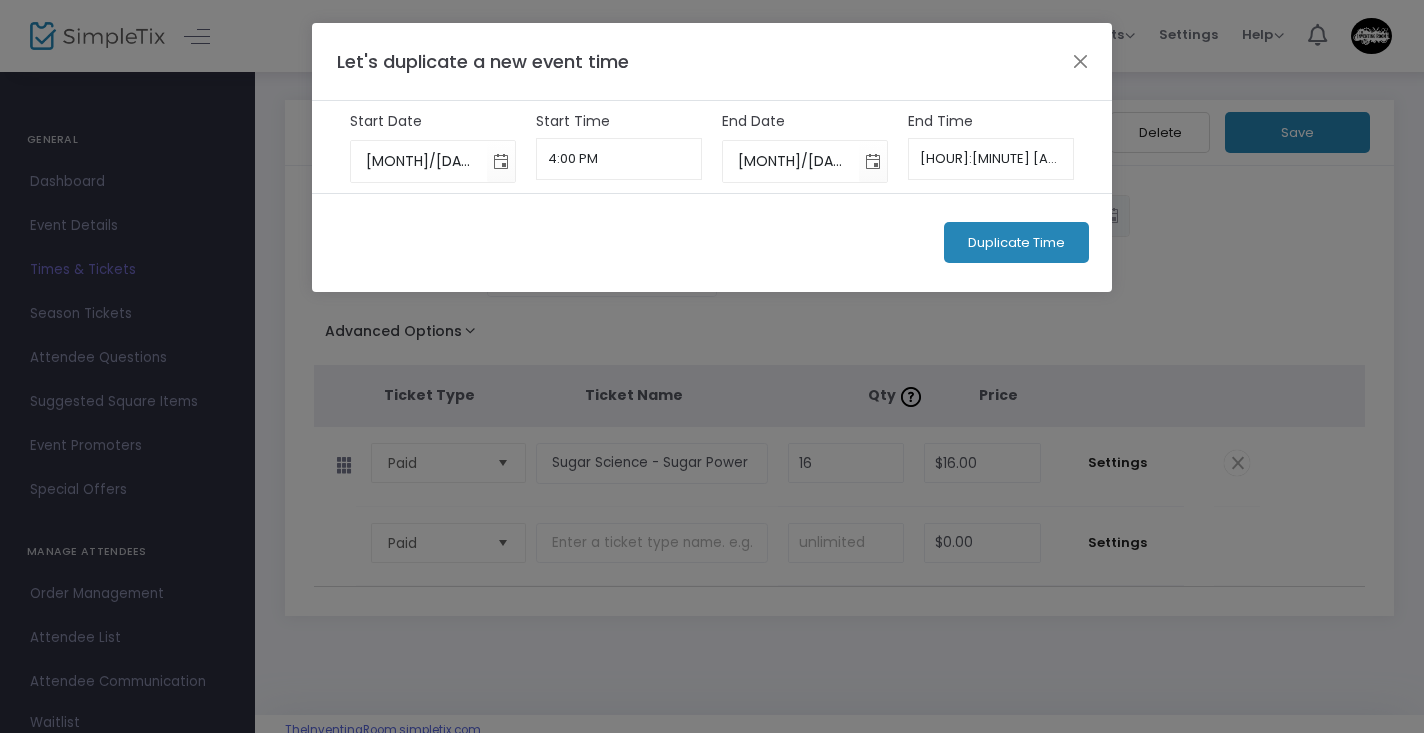 click on "Duplicate Time" 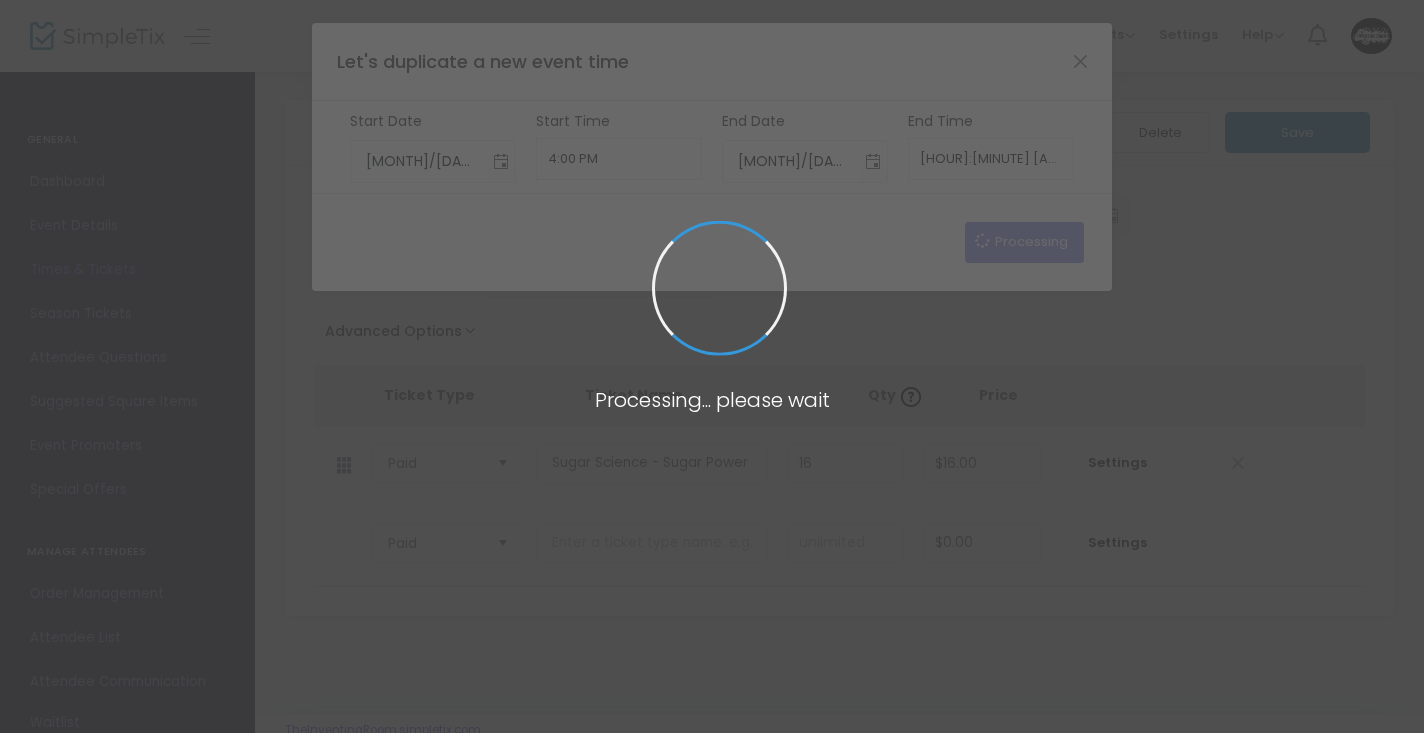 type on "8/7/2025" 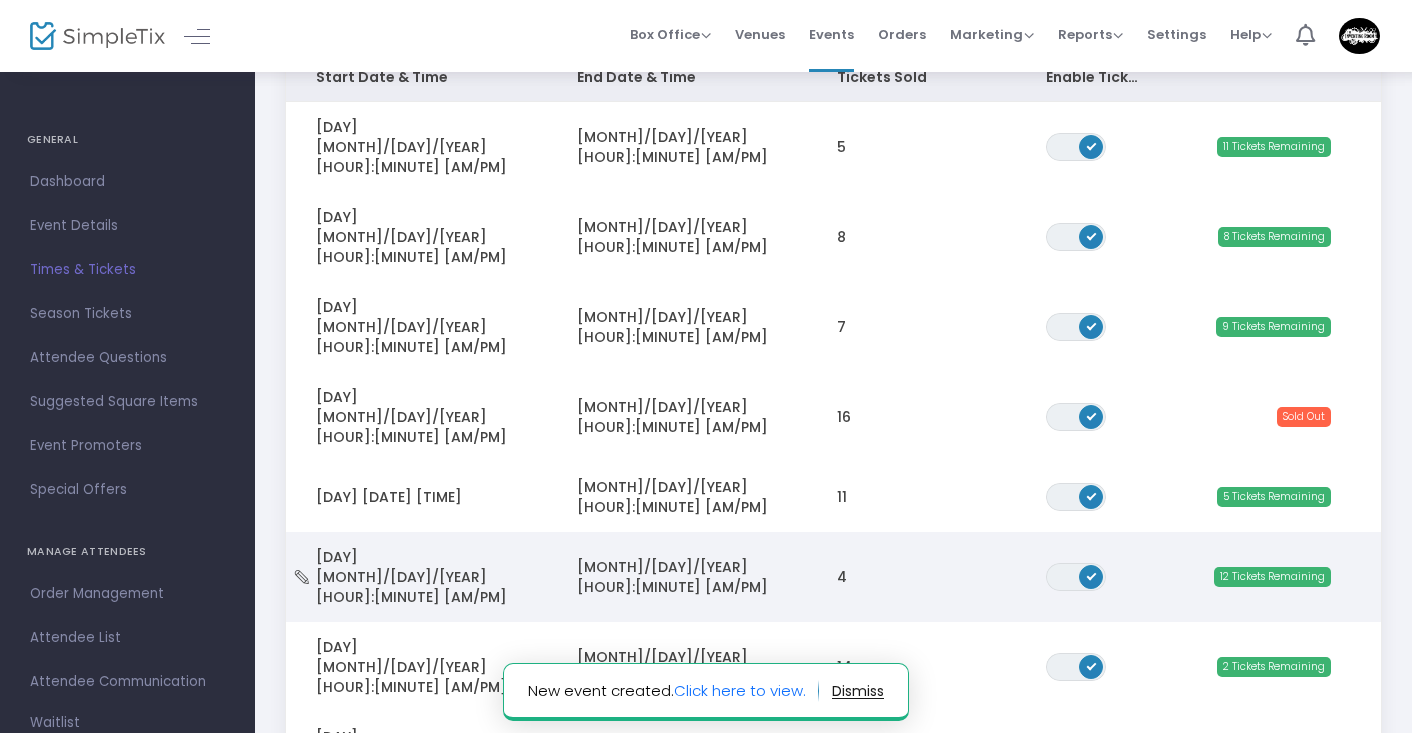 scroll, scrollTop: 288, scrollLeft: 0, axis: vertical 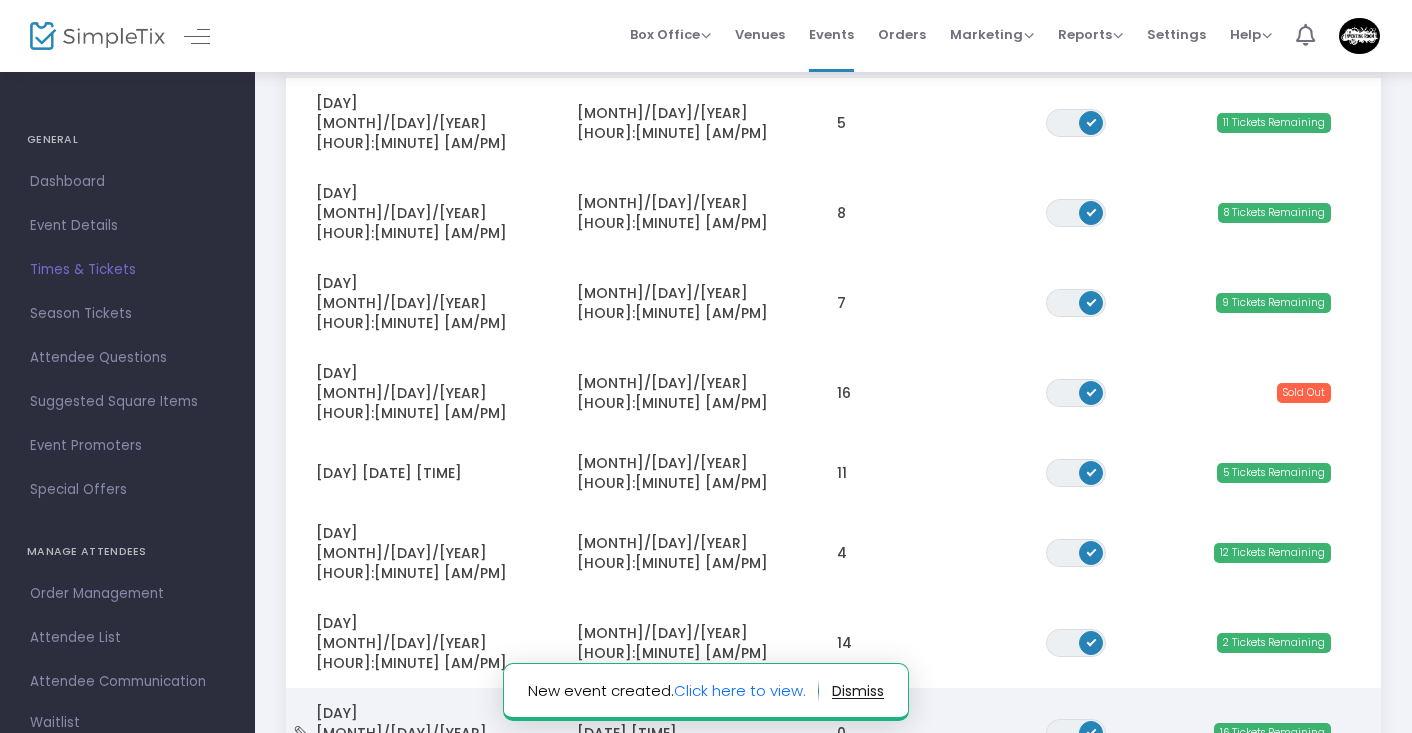 click on "0" 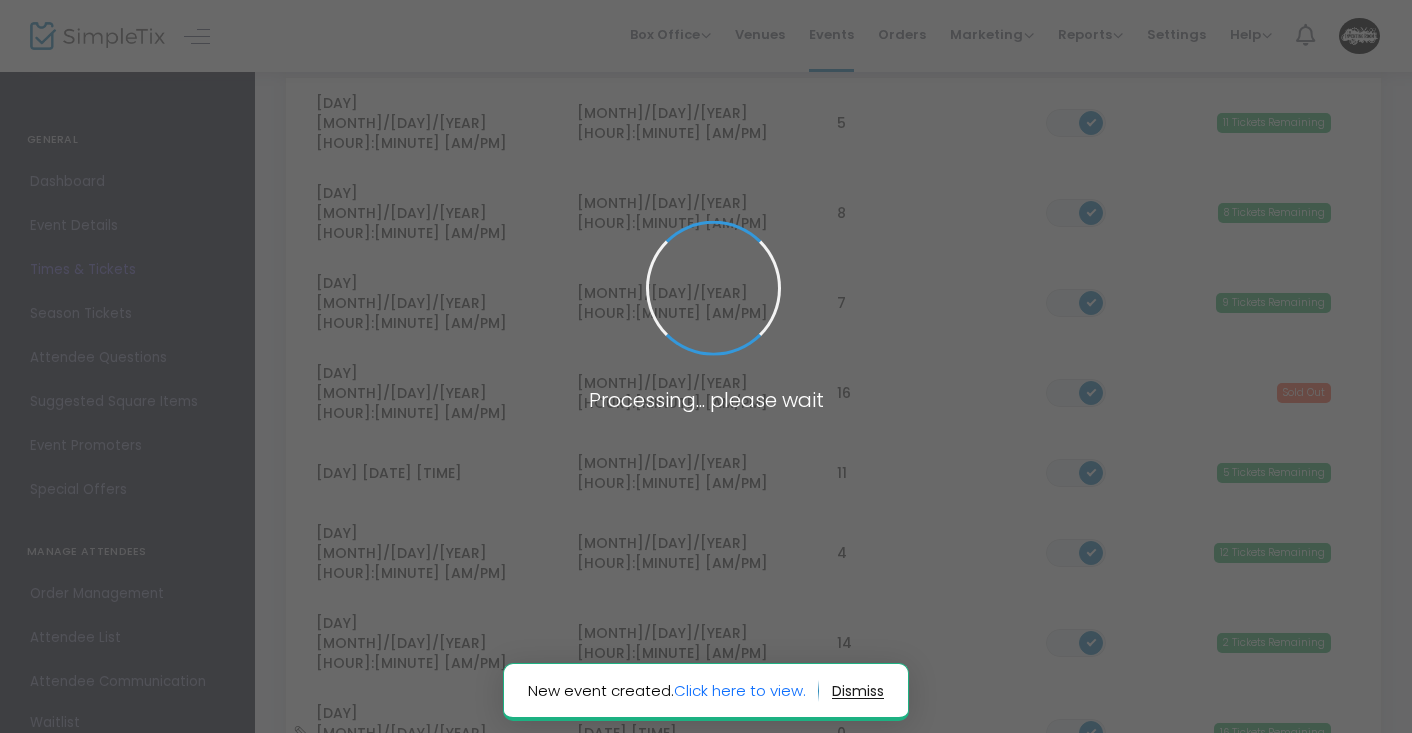 scroll, scrollTop: 47, scrollLeft: 0, axis: vertical 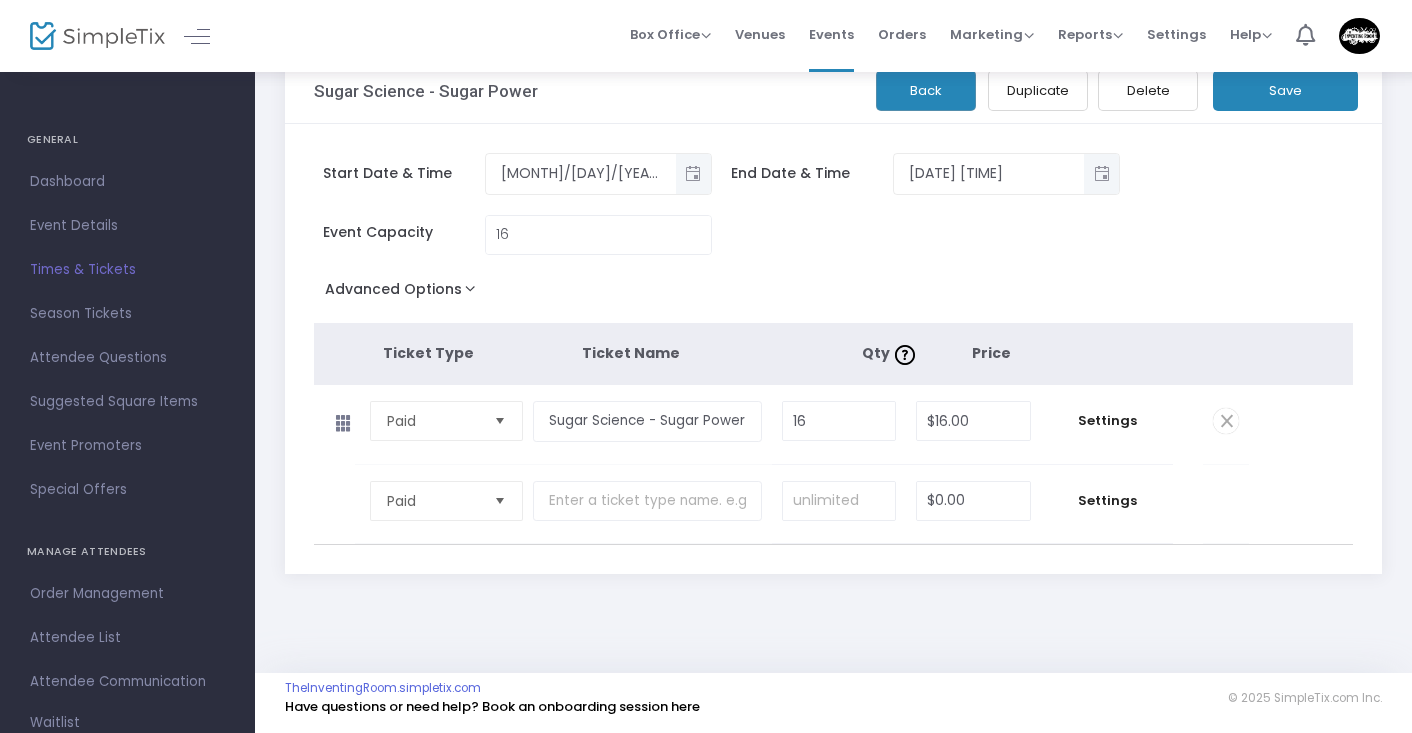 click on "Duplicate" 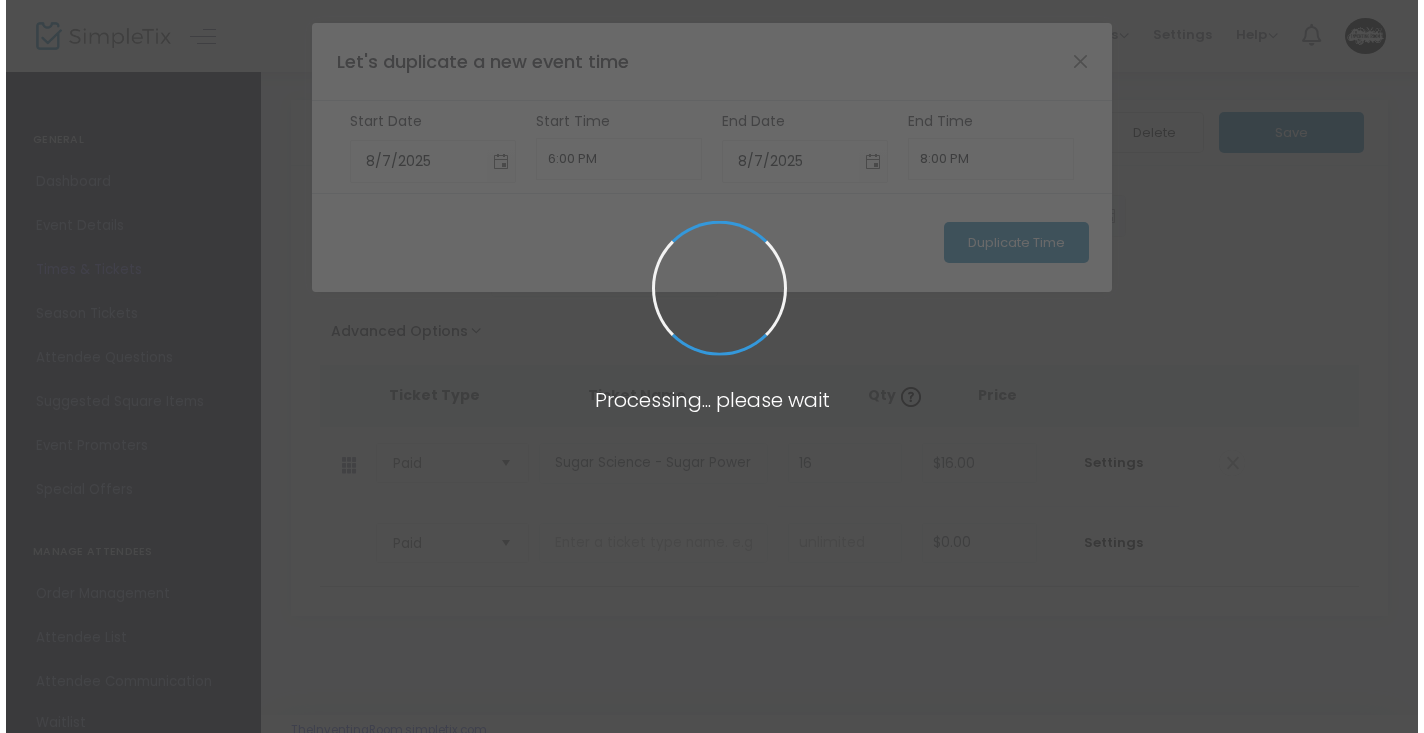 scroll, scrollTop: 0, scrollLeft: 0, axis: both 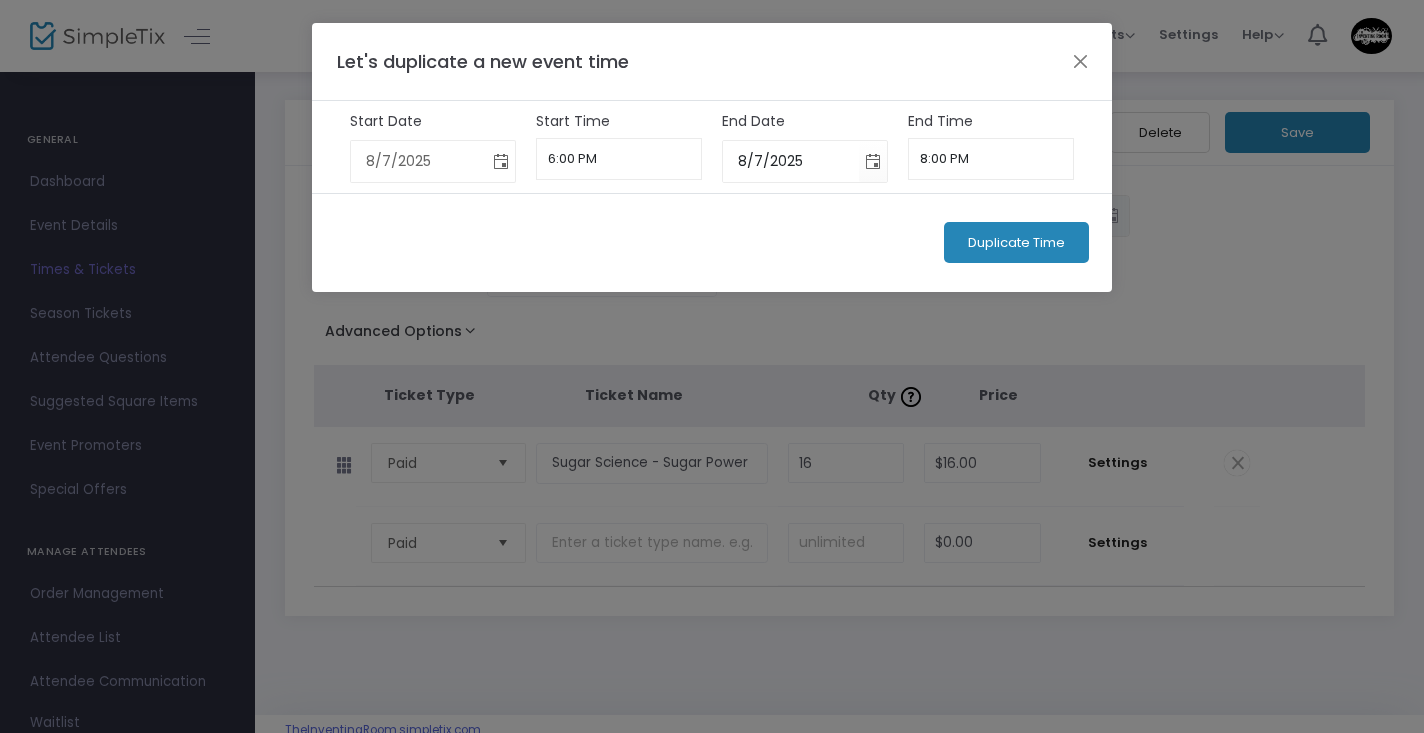 click 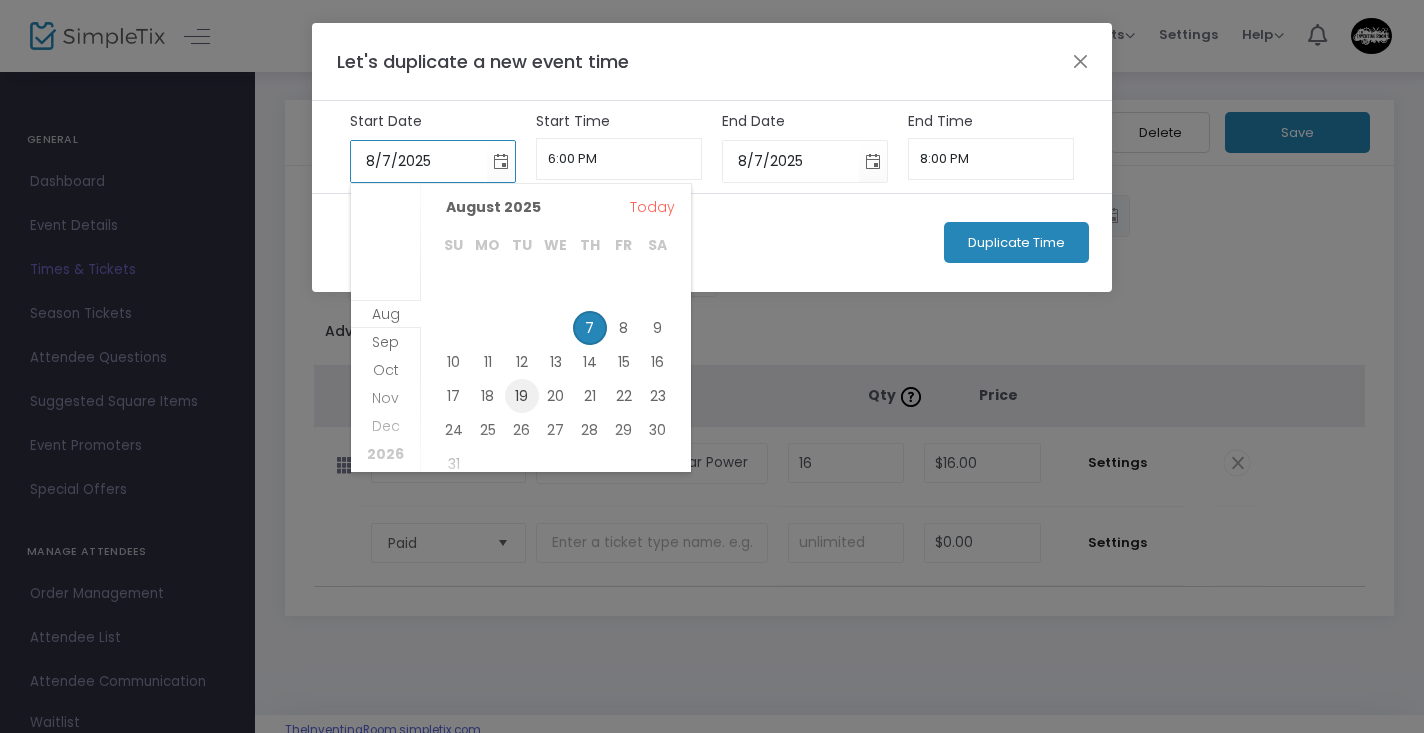 scroll, scrollTop: 19, scrollLeft: 0, axis: vertical 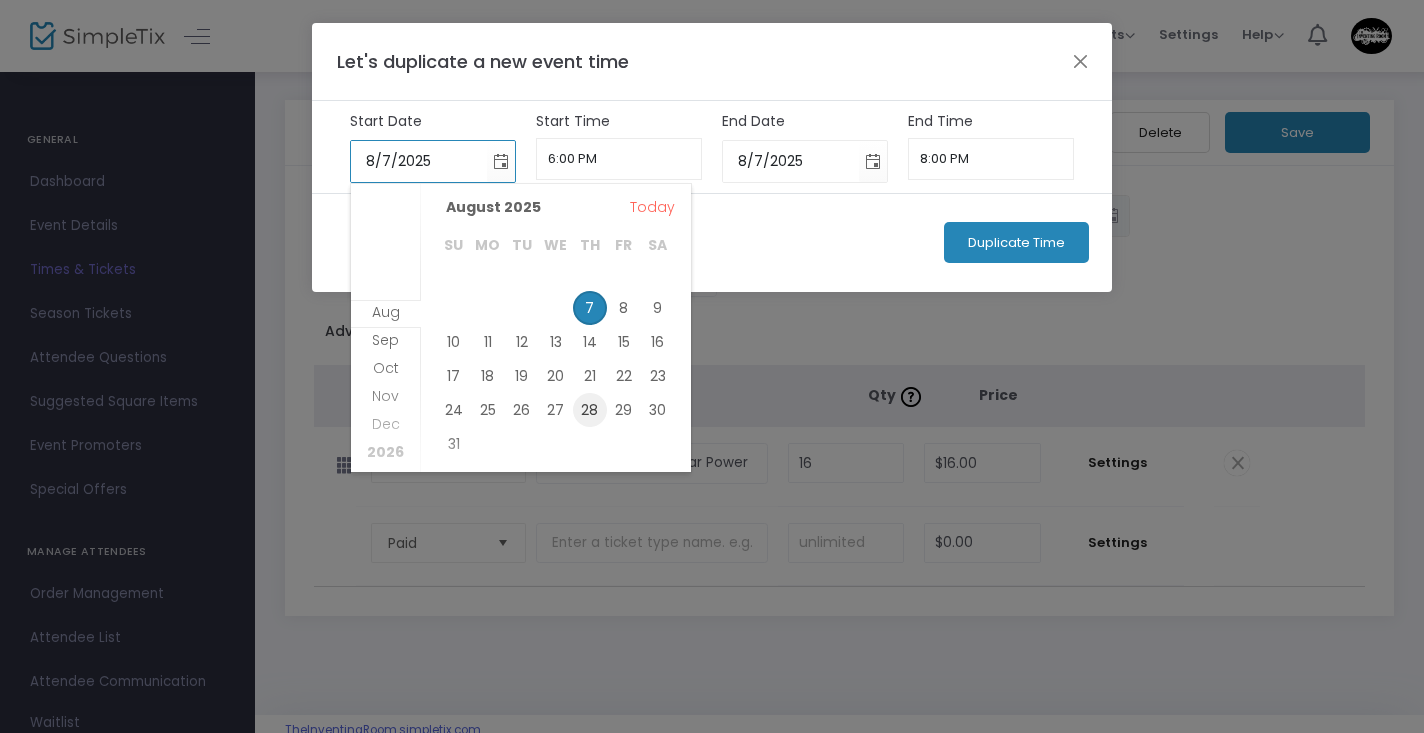 click on "28" at bounding box center [590, 410] 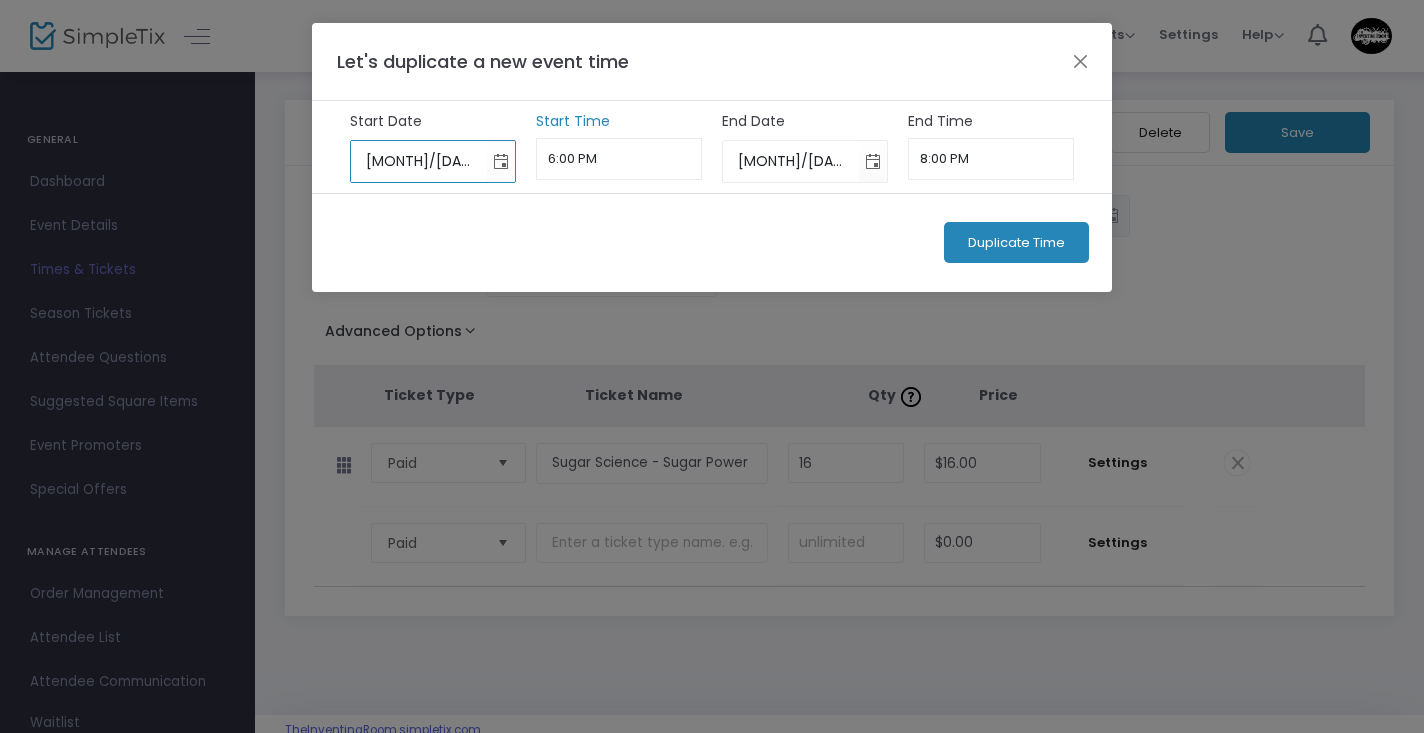 click on "6:00 PM" at bounding box center (619, 159) 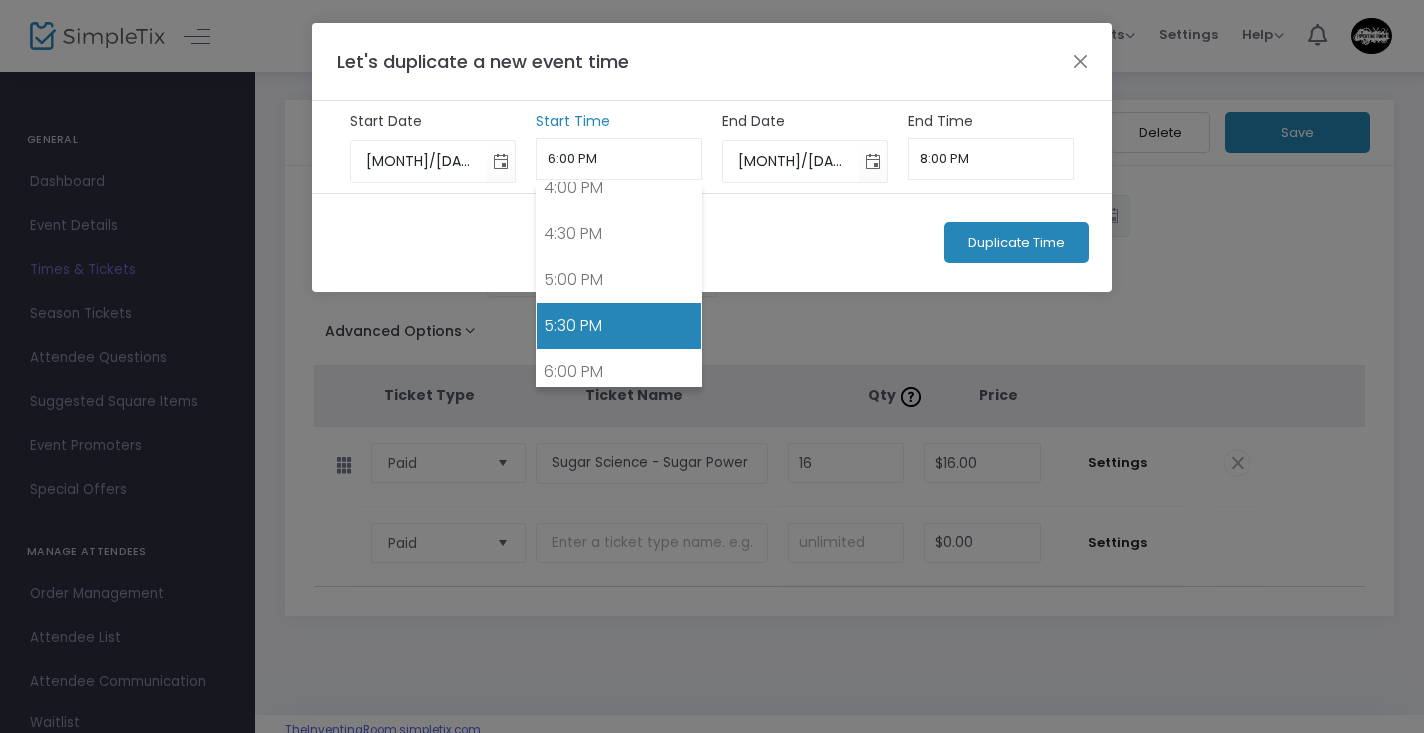 scroll, scrollTop: 1536, scrollLeft: 0, axis: vertical 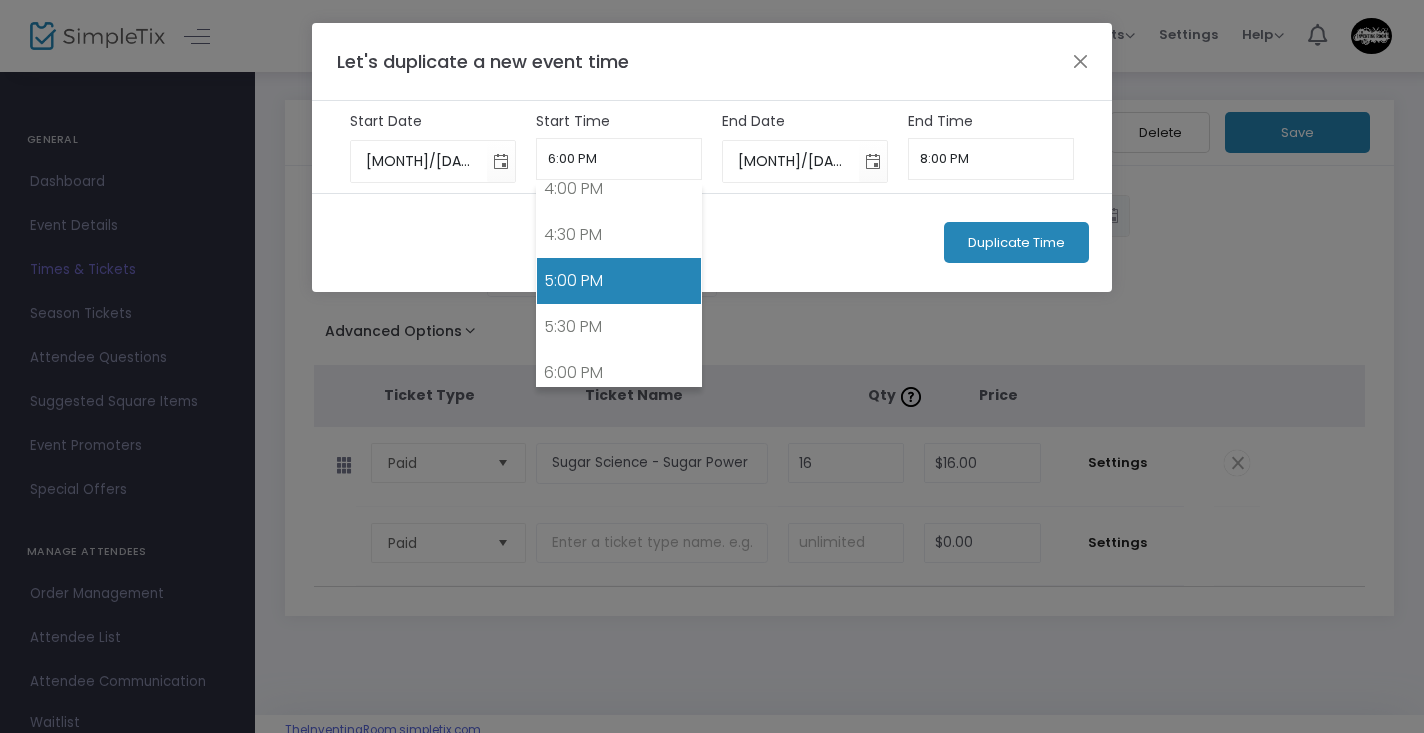 click on "5:00 PM" at bounding box center (619, 281) 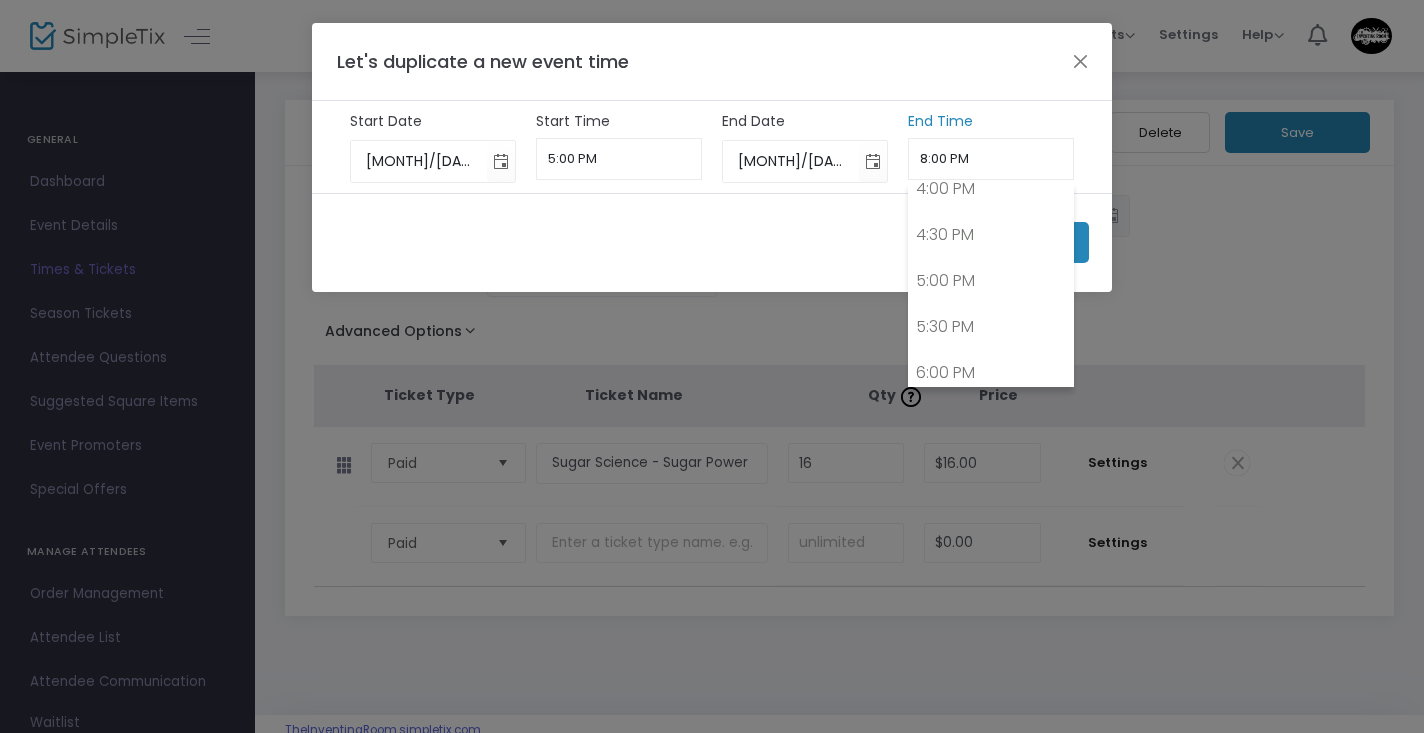 click on "8:00 PM" at bounding box center (991, 159) 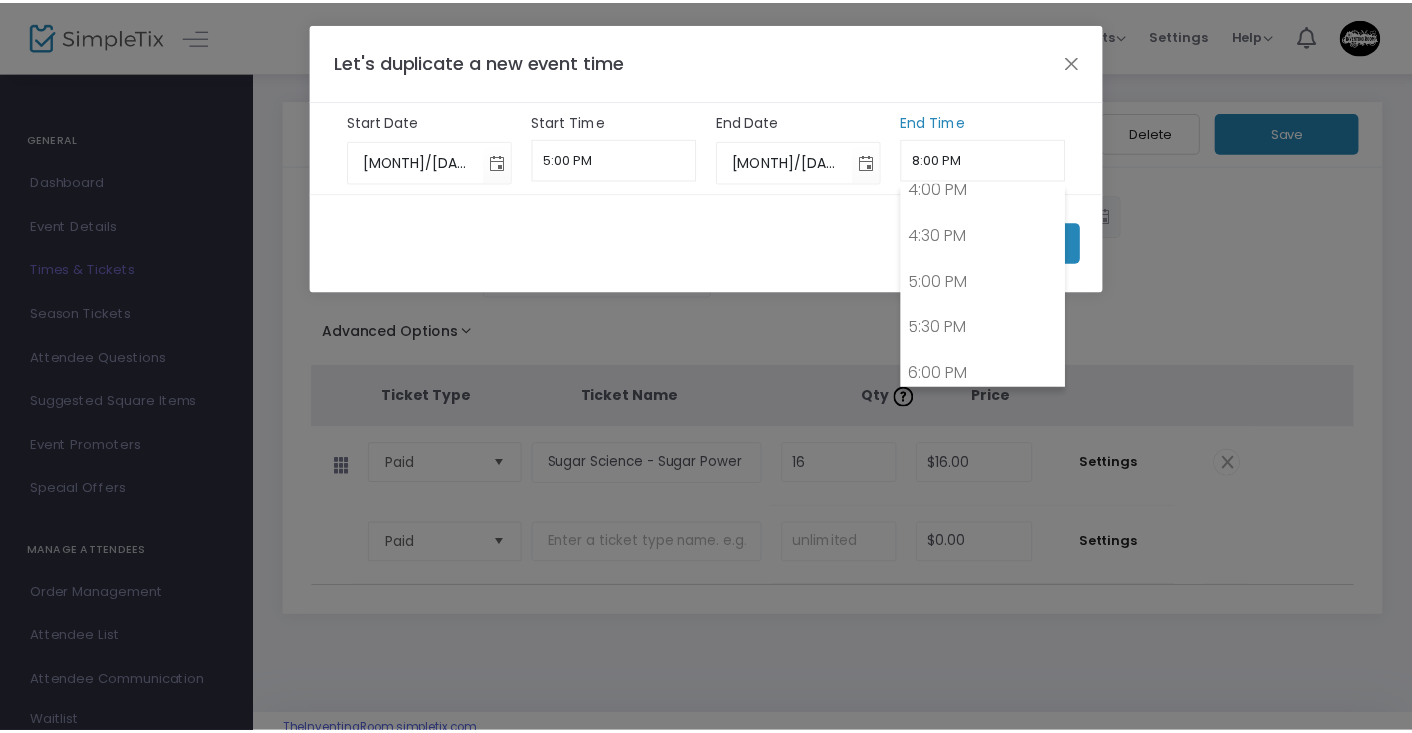 scroll, scrollTop: 1761, scrollLeft: 0, axis: vertical 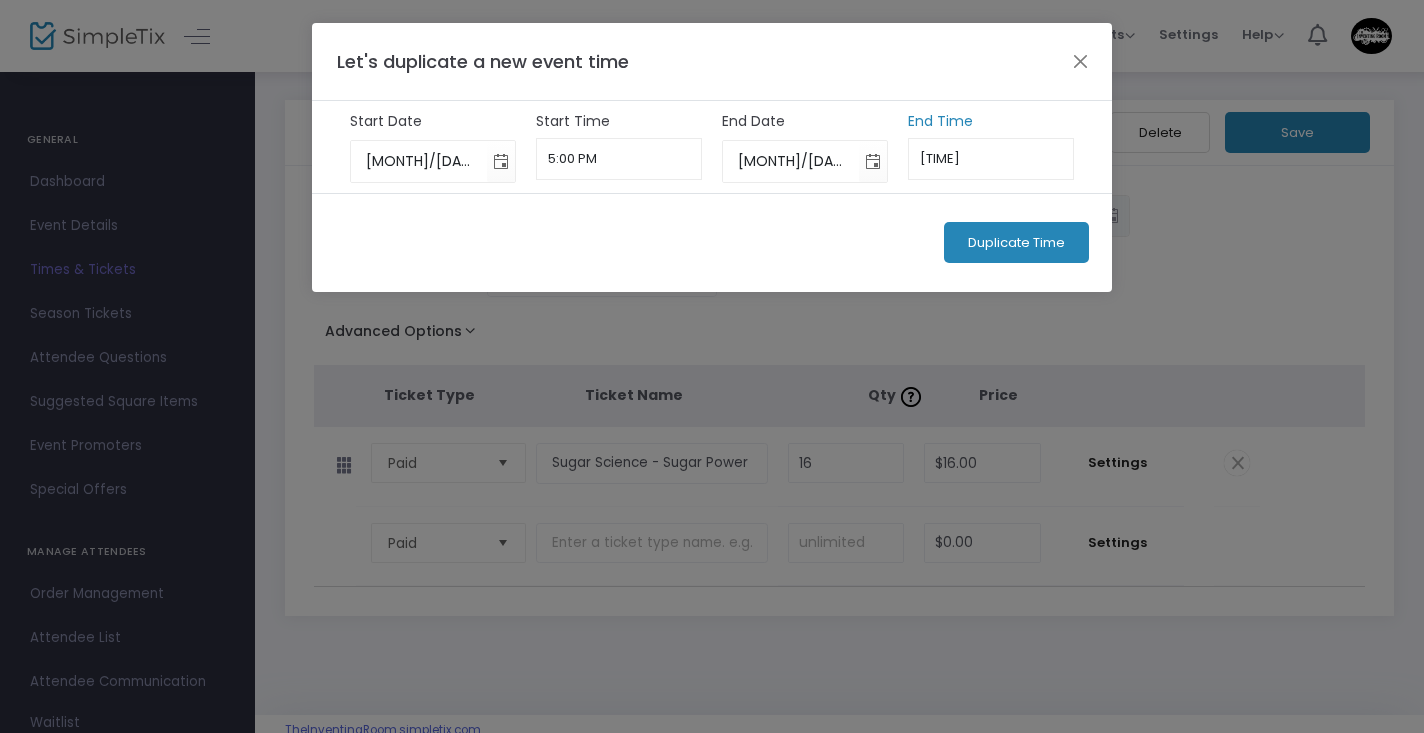 type on "[TIME]" 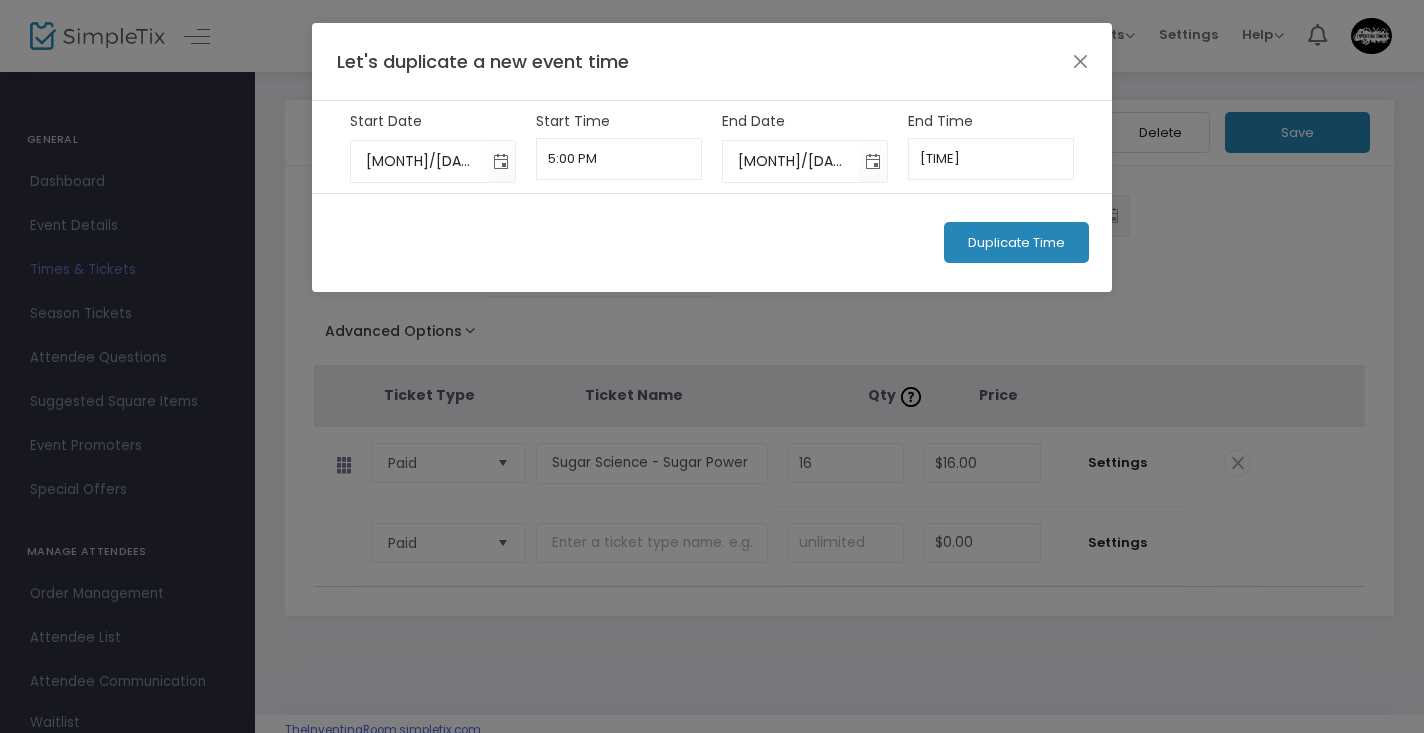 click on "Duplicate Time" 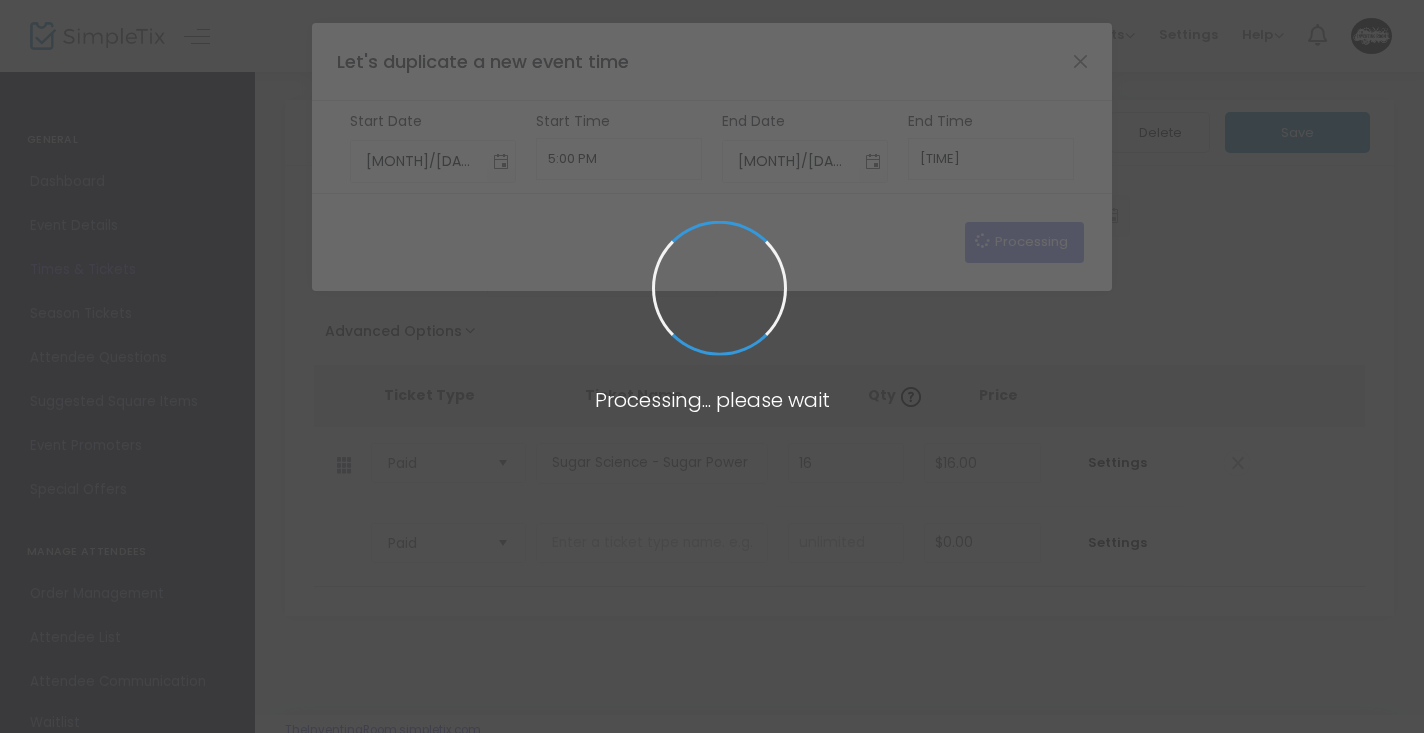 type on "8/7/2025" 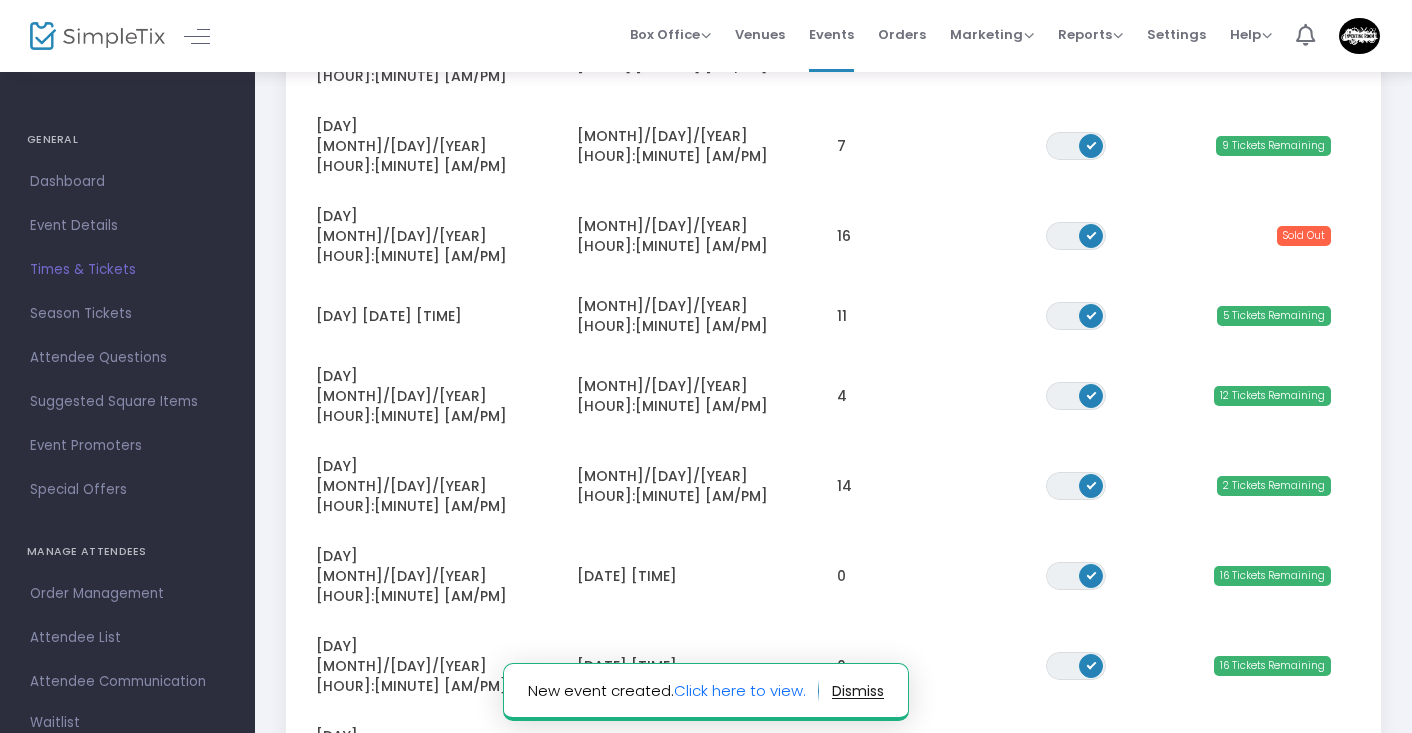 scroll, scrollTop: 446, scrollLeft: 0, axis: vertical 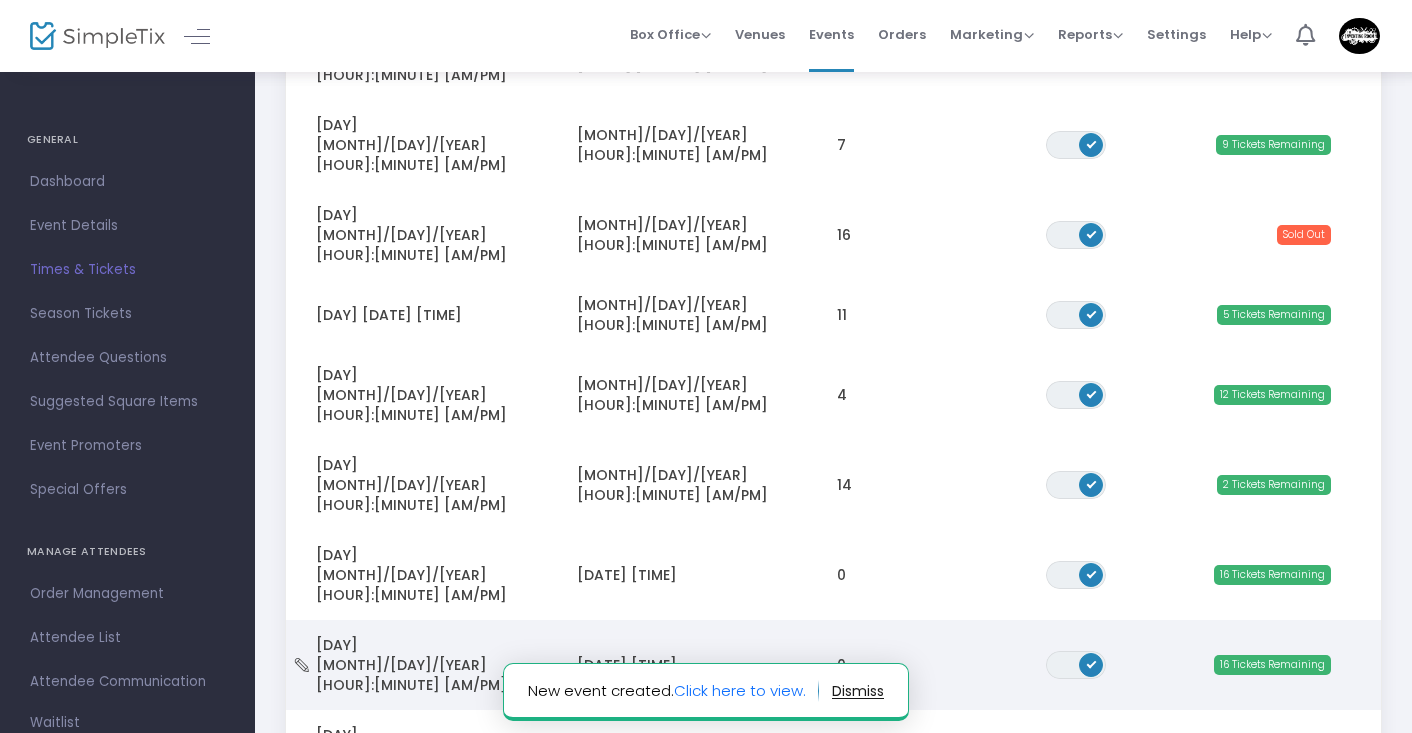 click on "0" 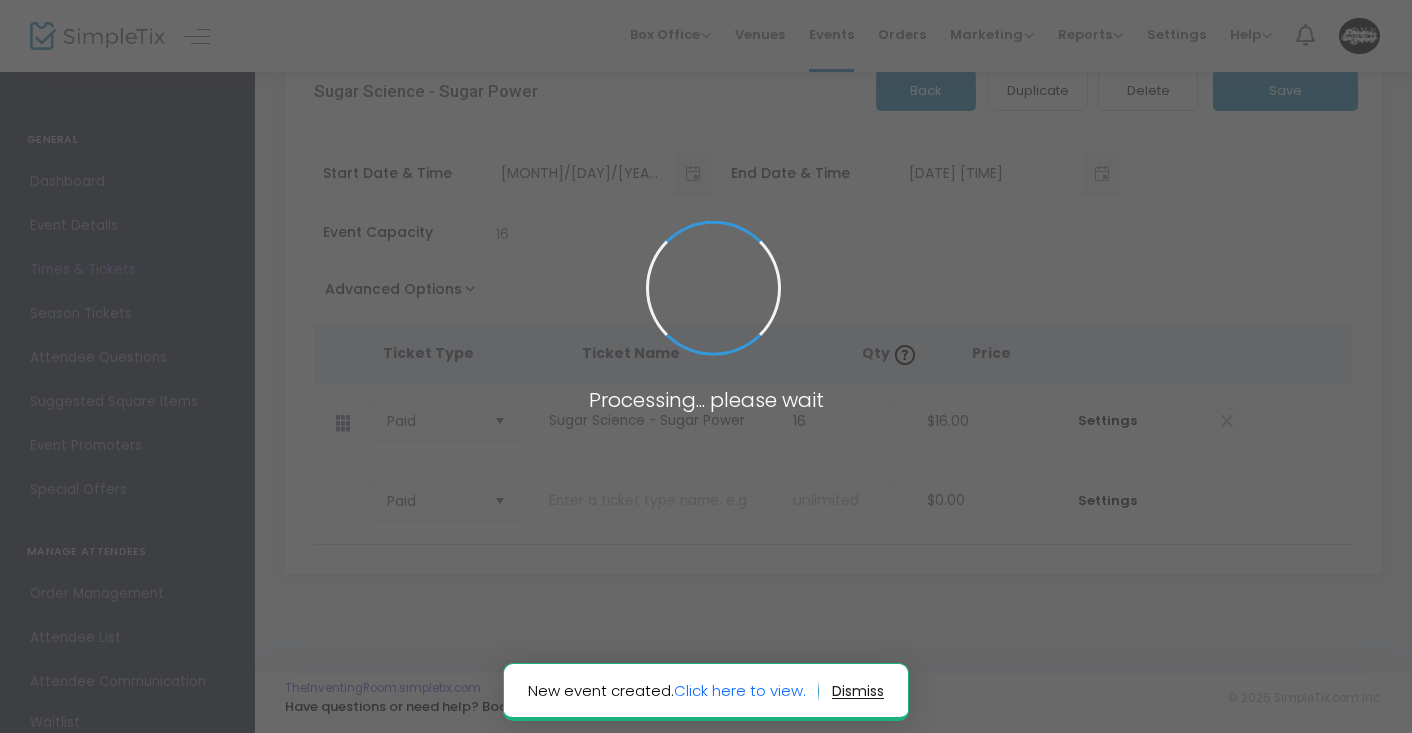 scroll, scrollTop: 47, scrollLeft: 0, axis: vertical 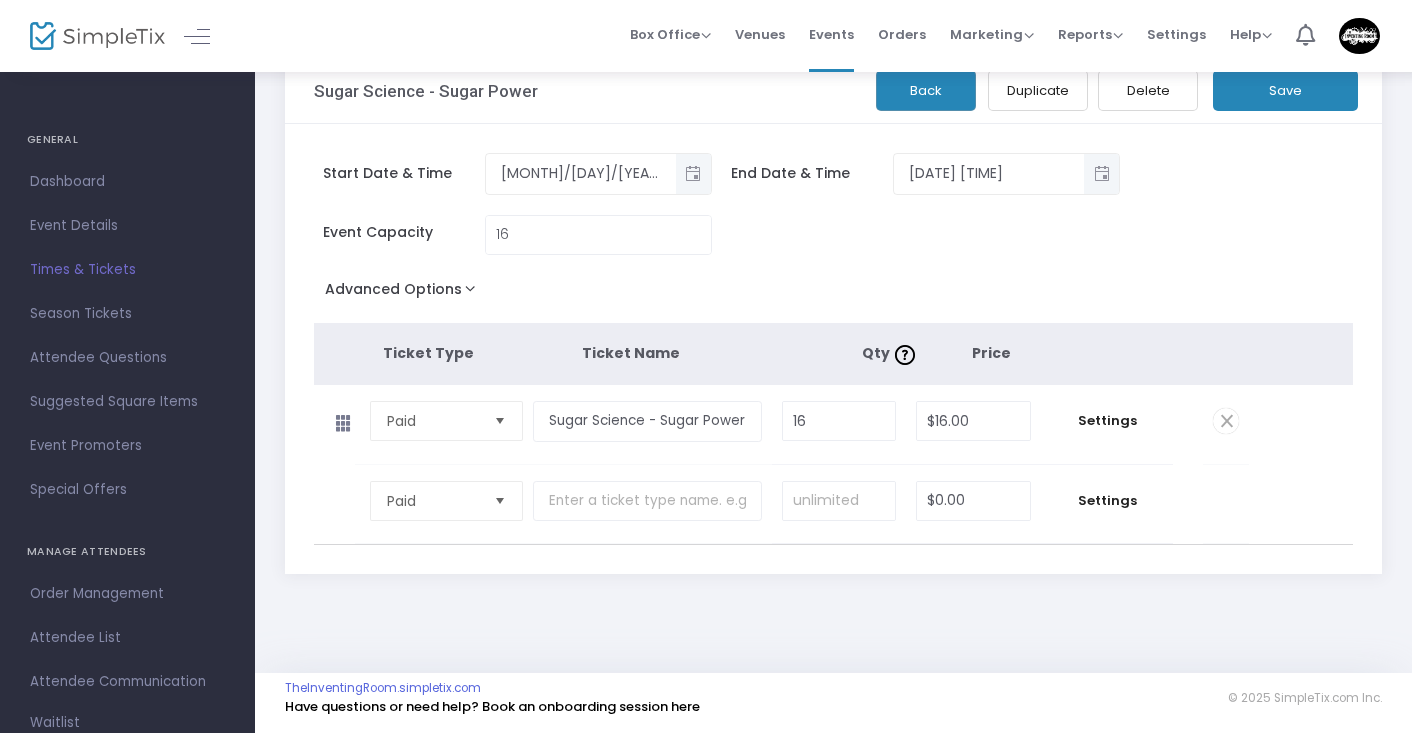 click on "Duplicate" 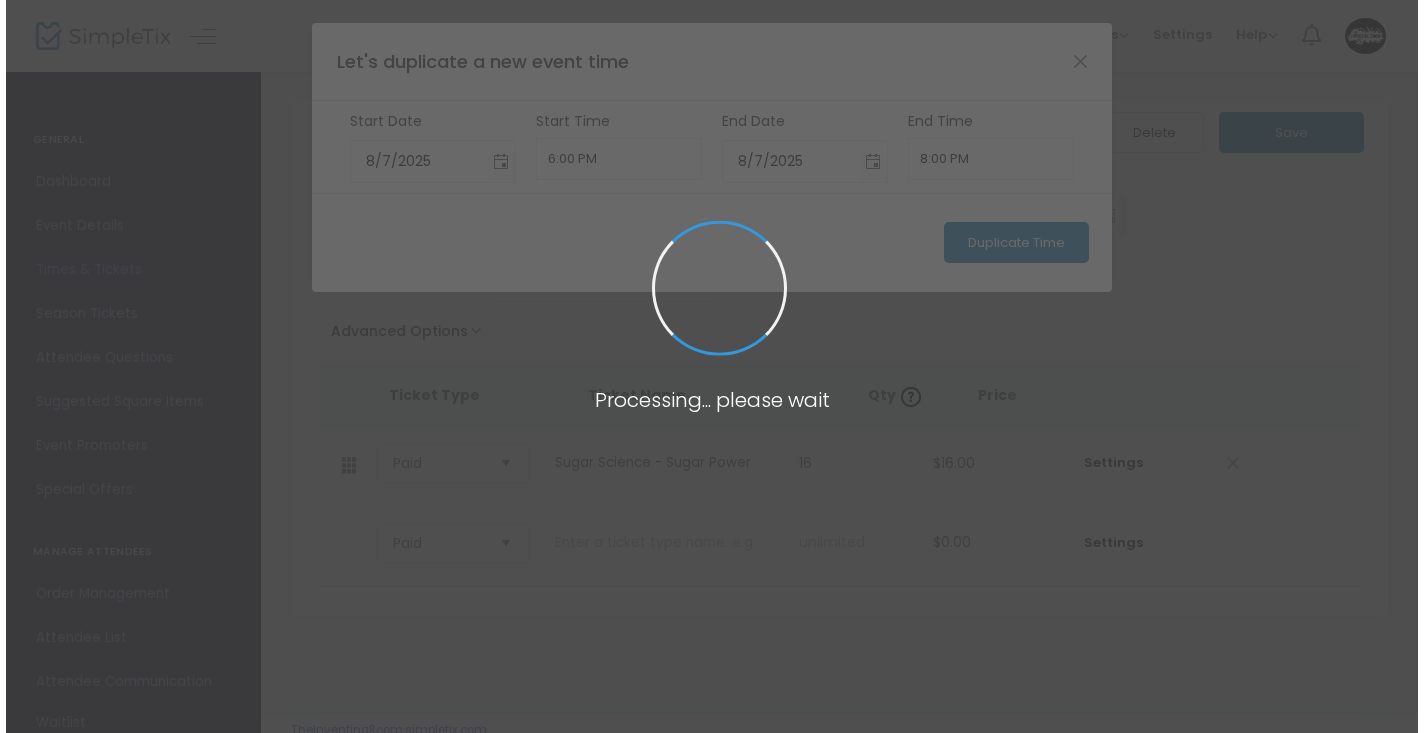 scroll, scrollTop: 0, scrollLeft: 0, axis: both 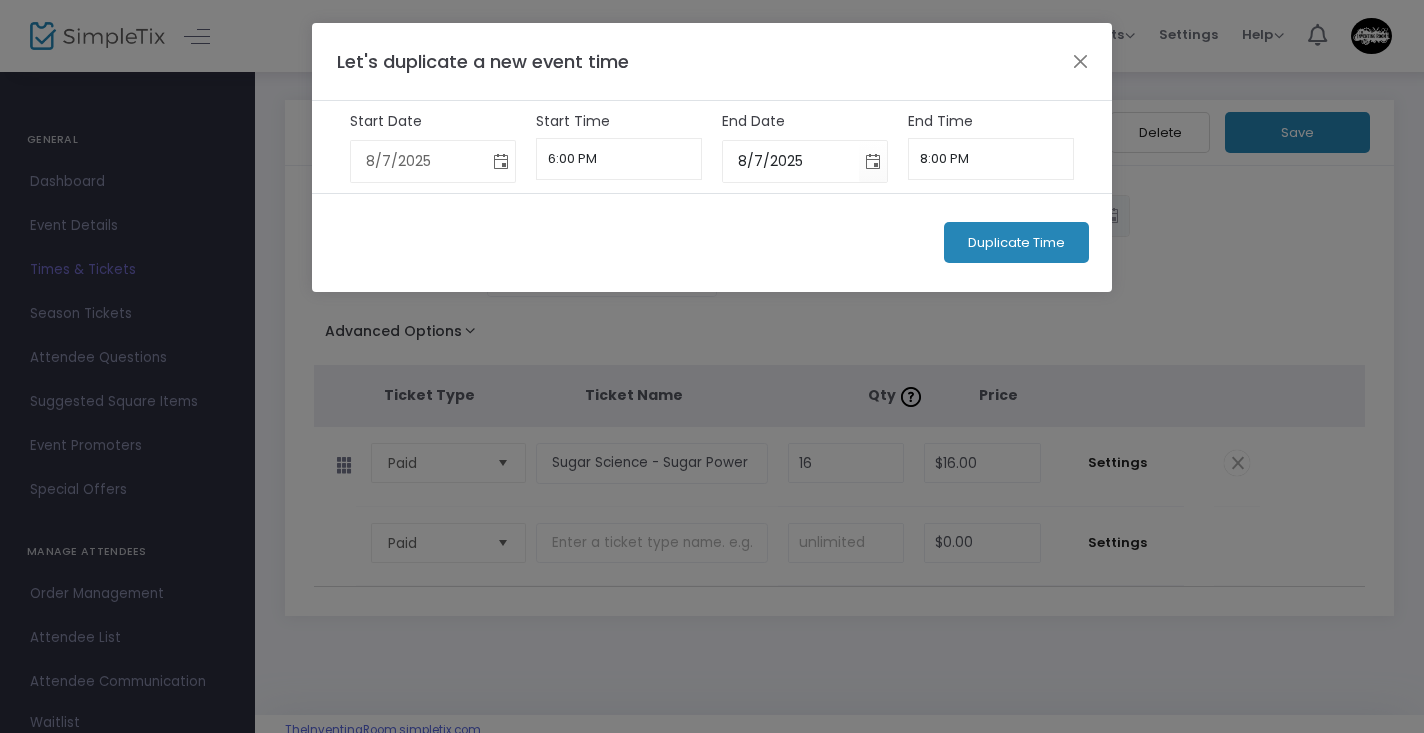 click 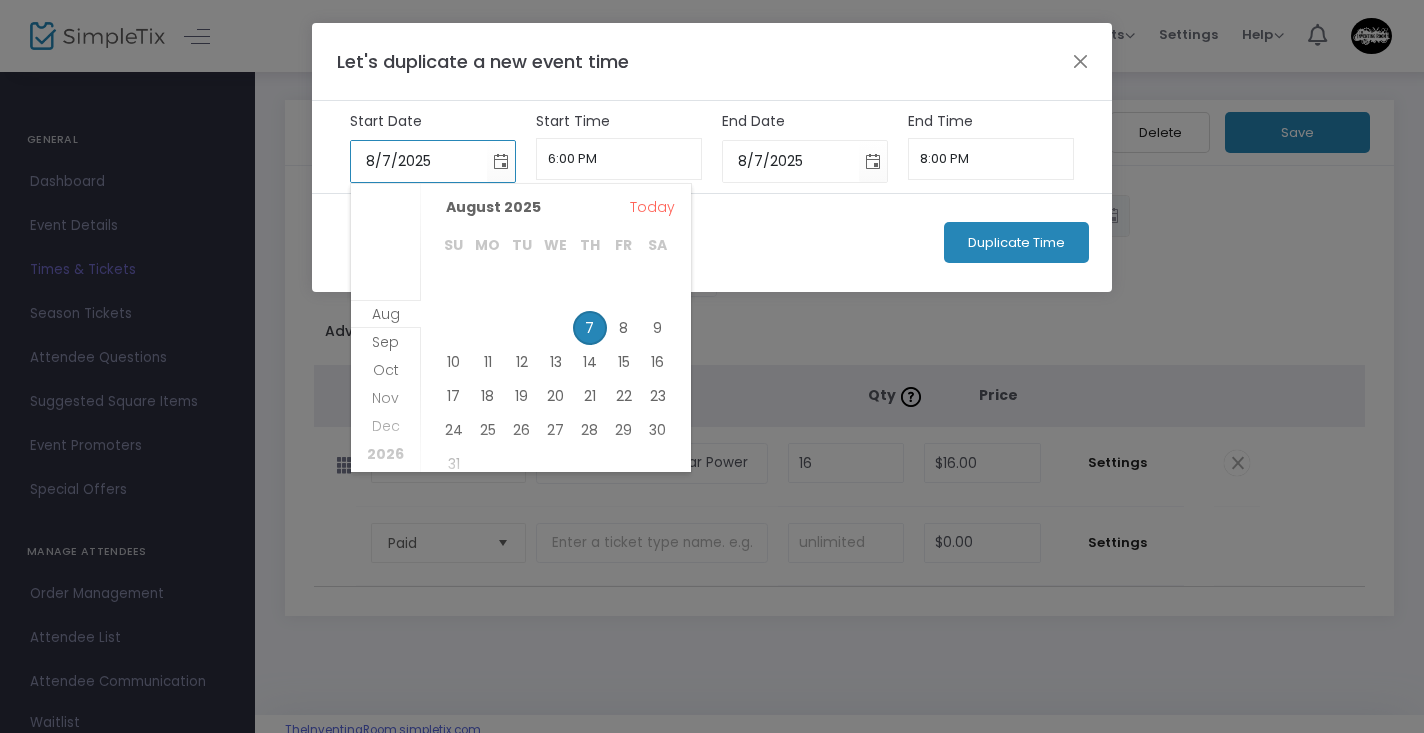 scroll, scrollTop: 17, scrollLeft: 0, axis: vertical 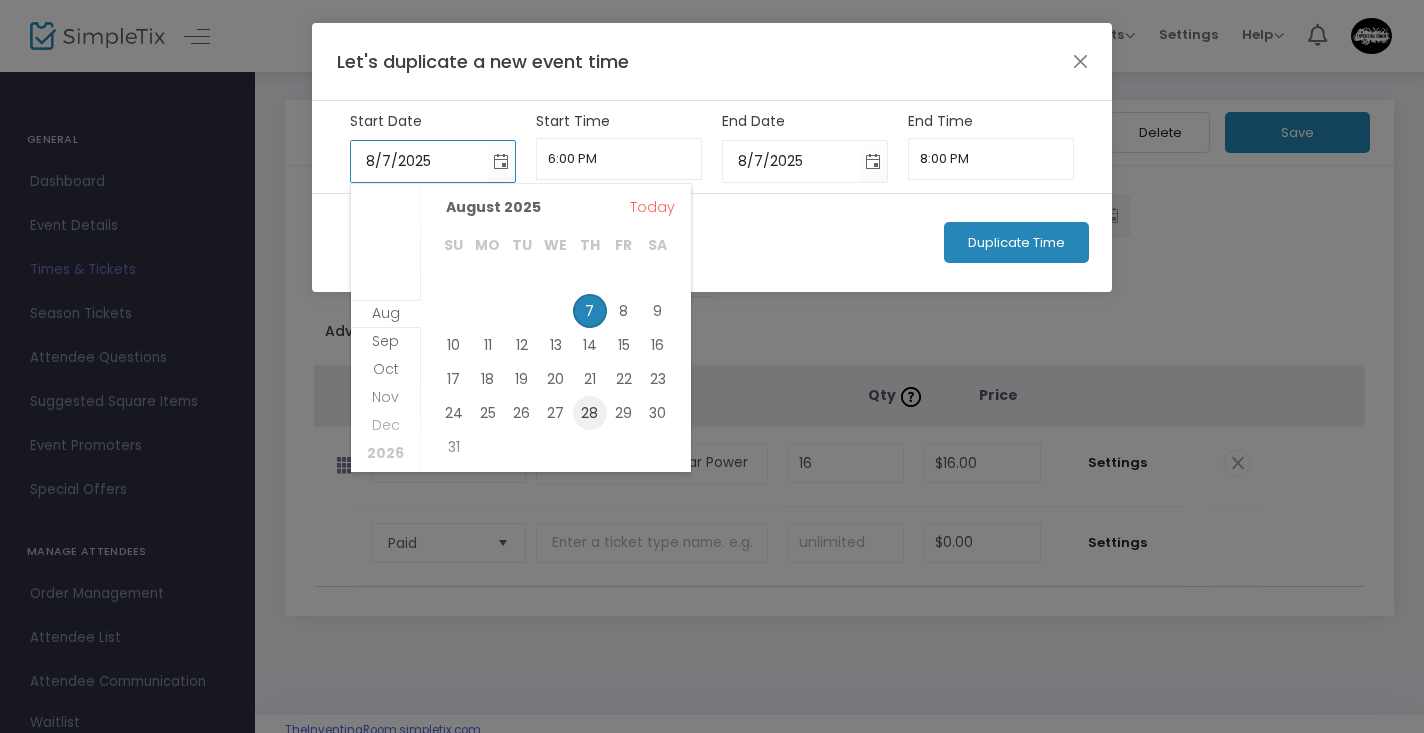 click on "28" at bounding box center (590, 413) 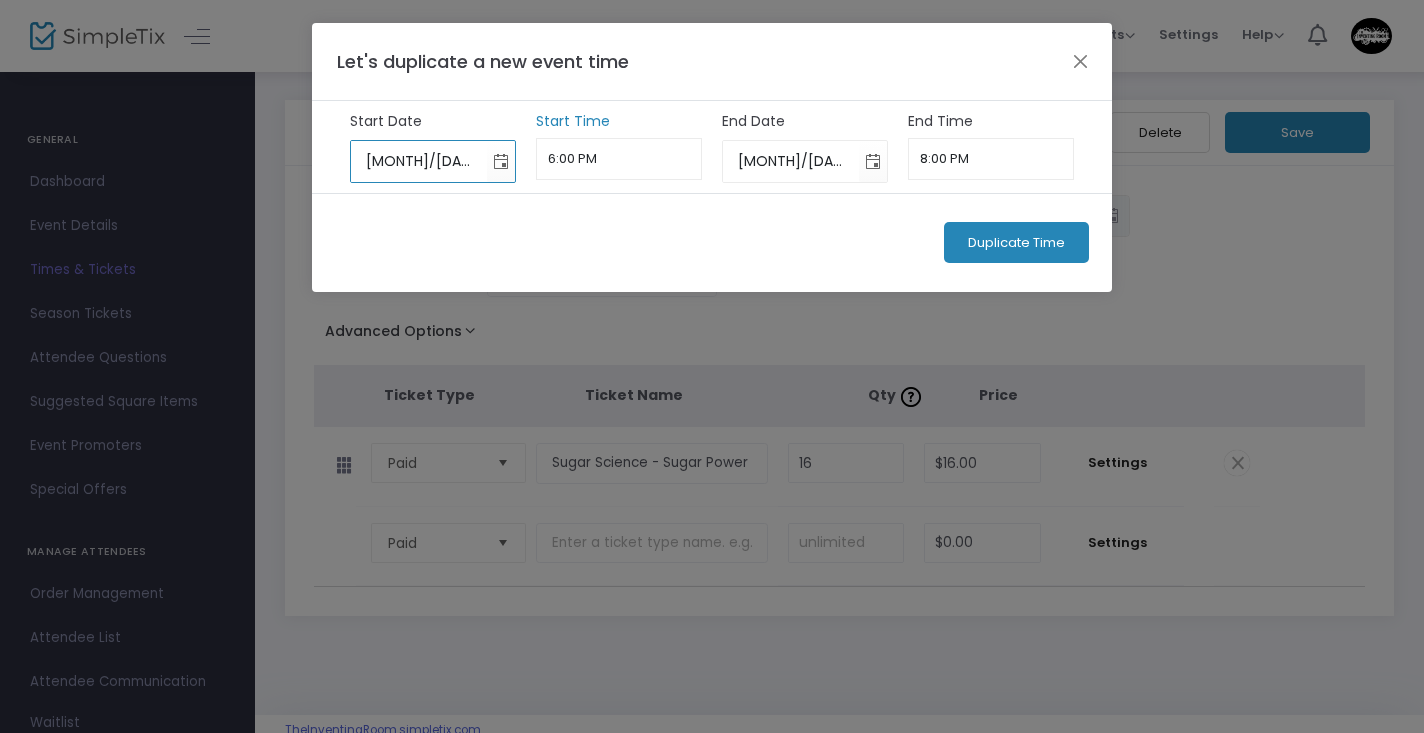 click on "6:00 PM" at bounding box center [619, 159] 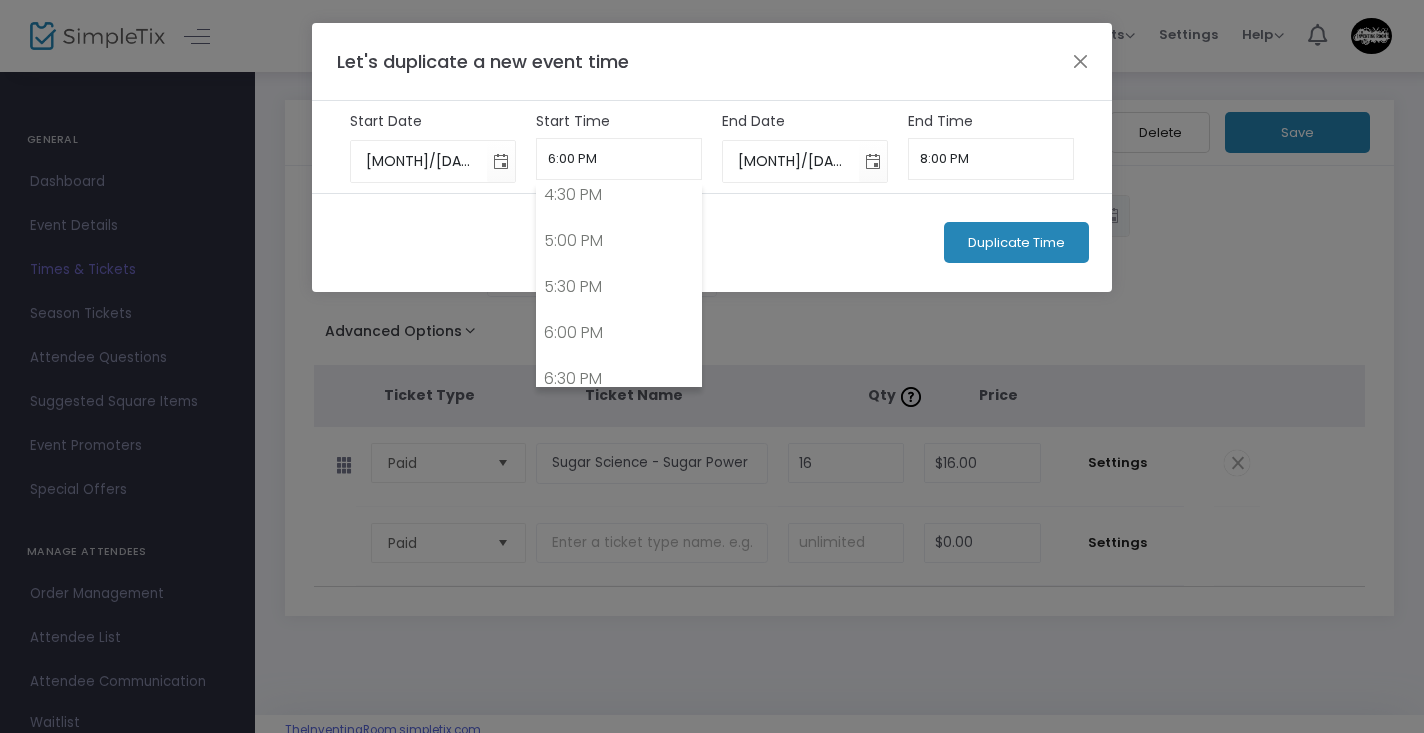 click on "7:00 PM" at bounding box center (619, 425) 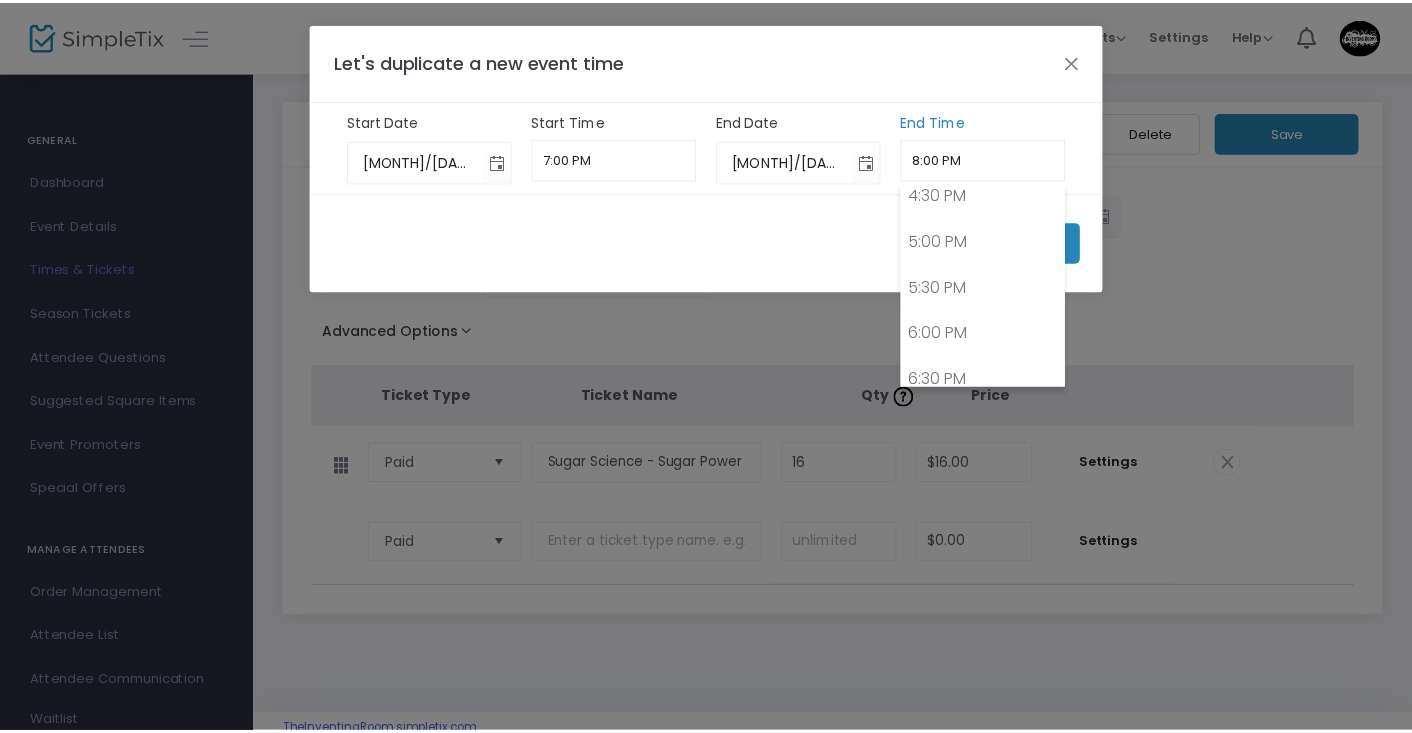 scroll 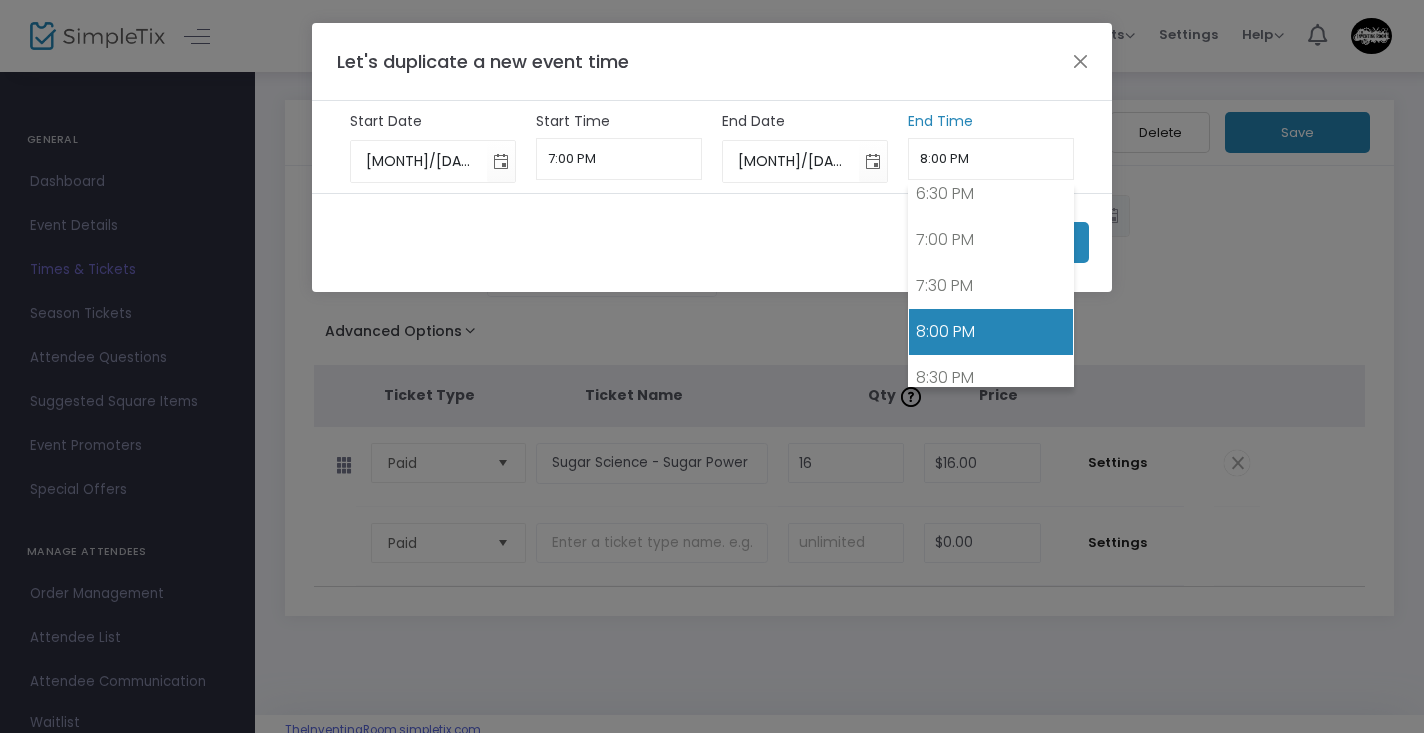 drag, startPoint x: 946, startPoint y: 155, endPoint x: 912, endPoint y: 159, distance: 34.234486 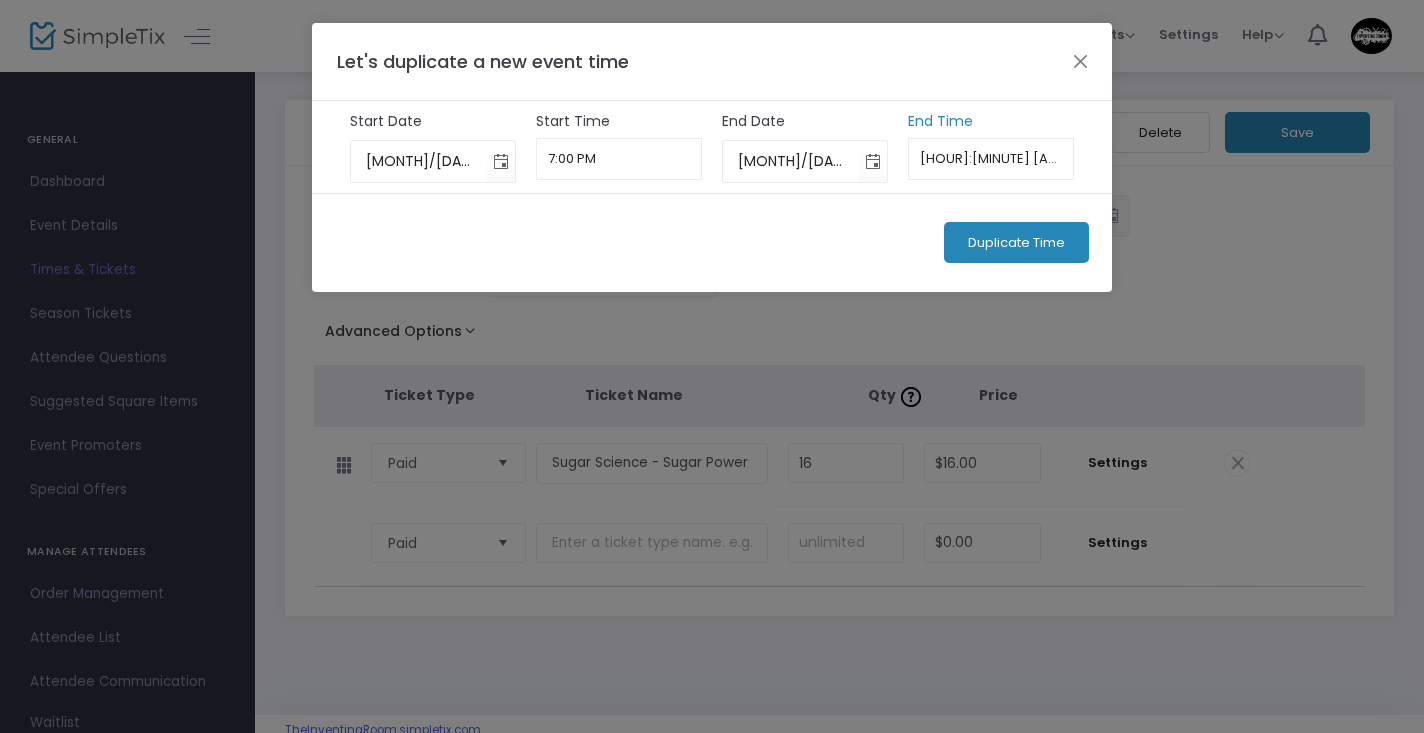 type on "[HOUR]:[MINUTE] [AM/PM]" 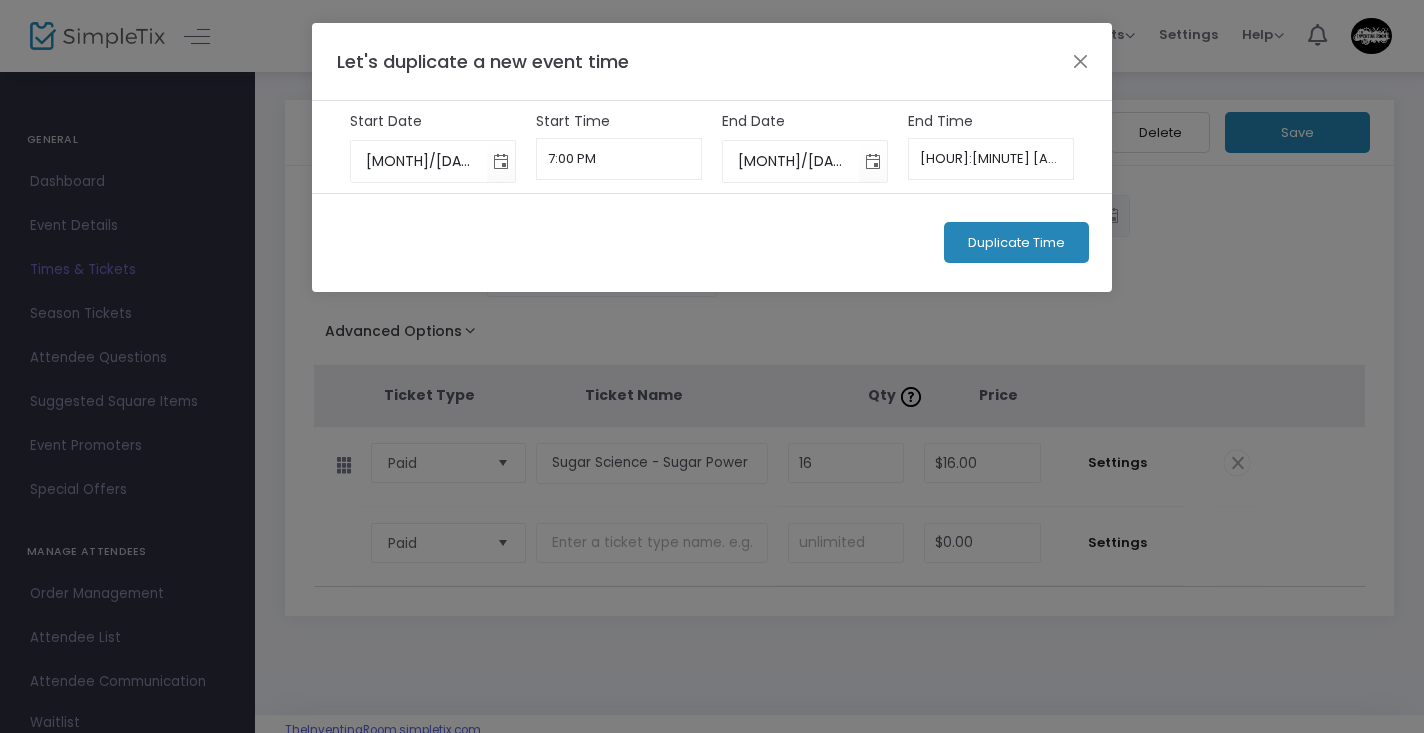 click on "Duplicate Time" 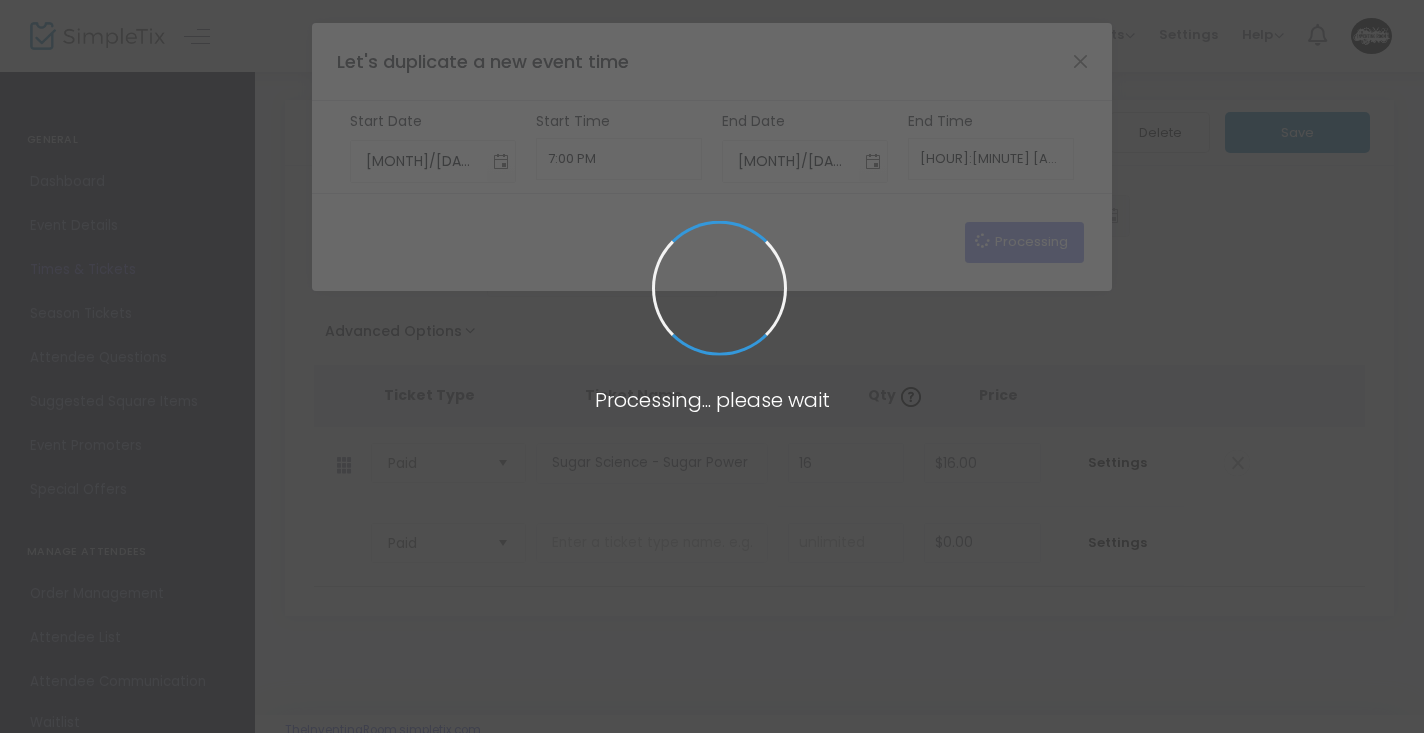 type on "8/7/2025" 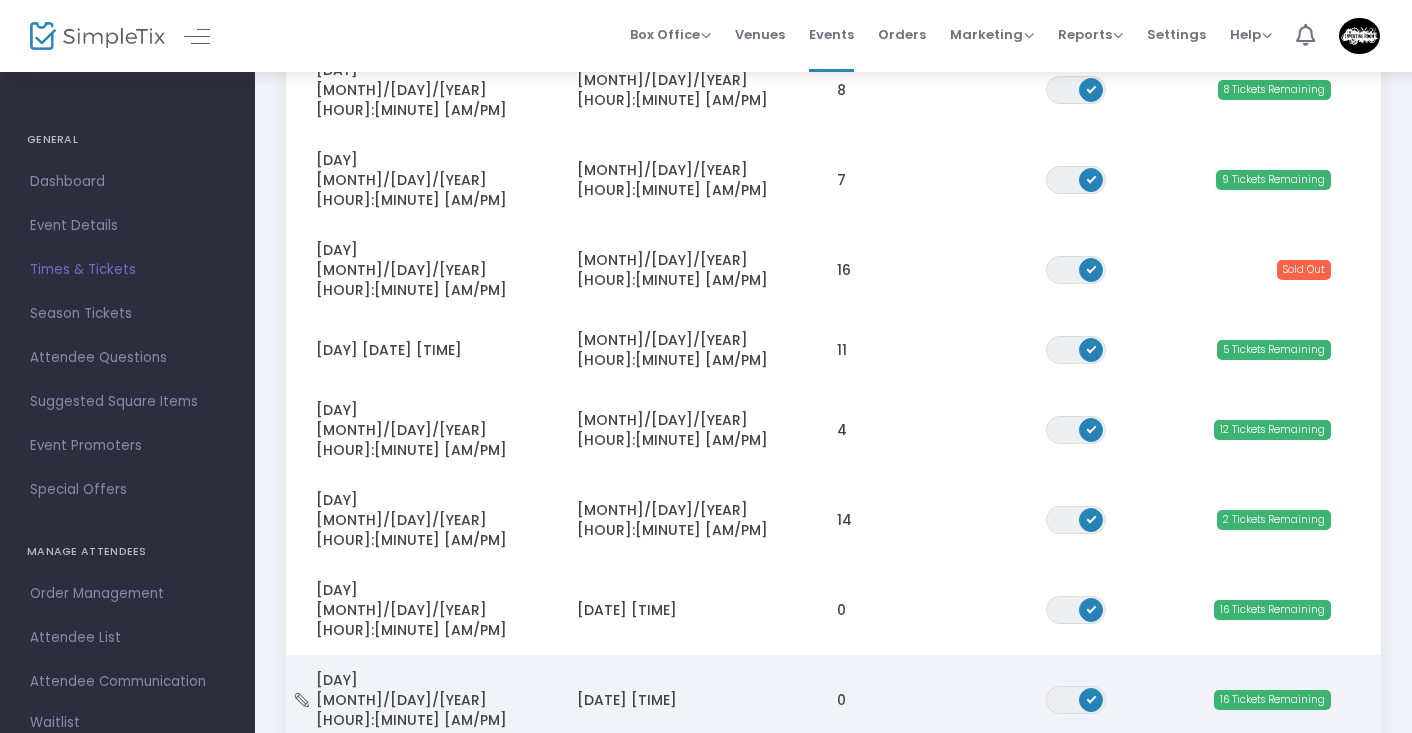 click on "[DATE] [TIME]" 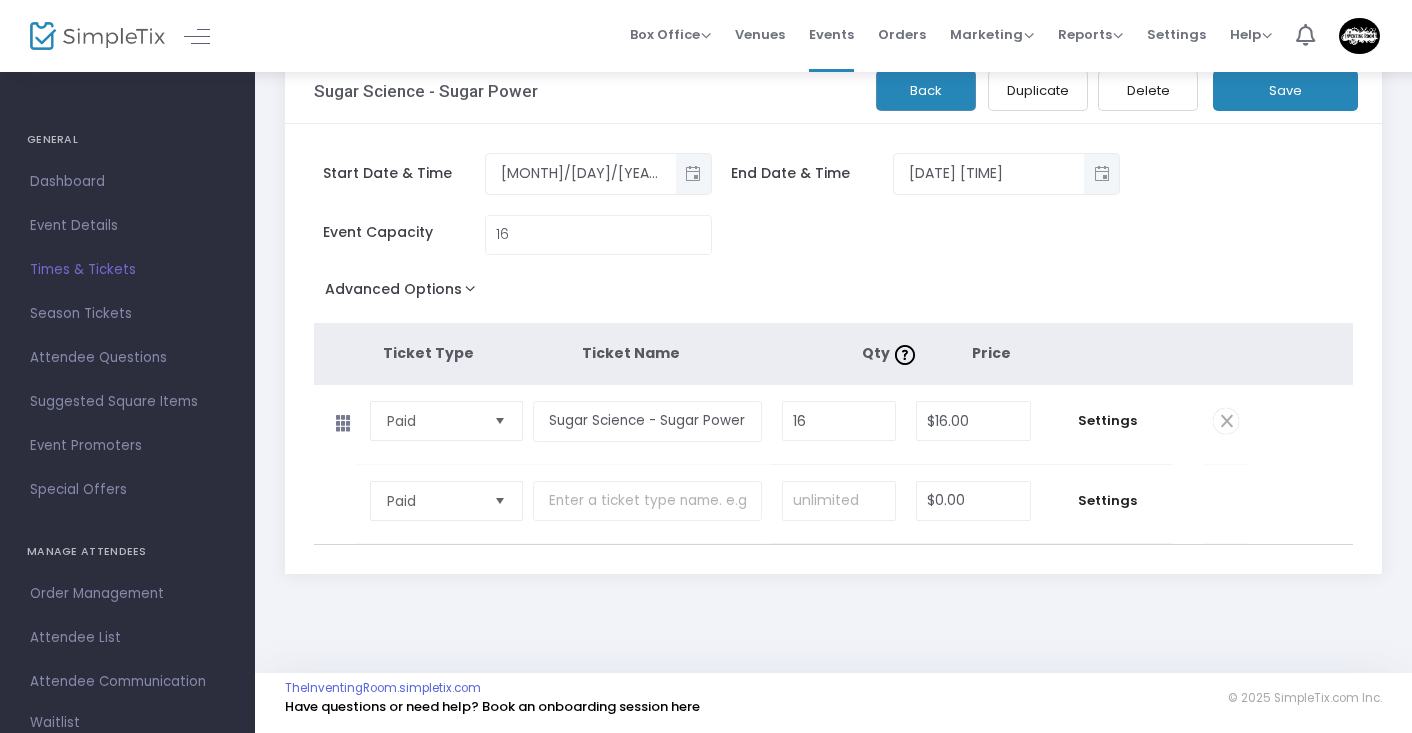click on "Duplicate" 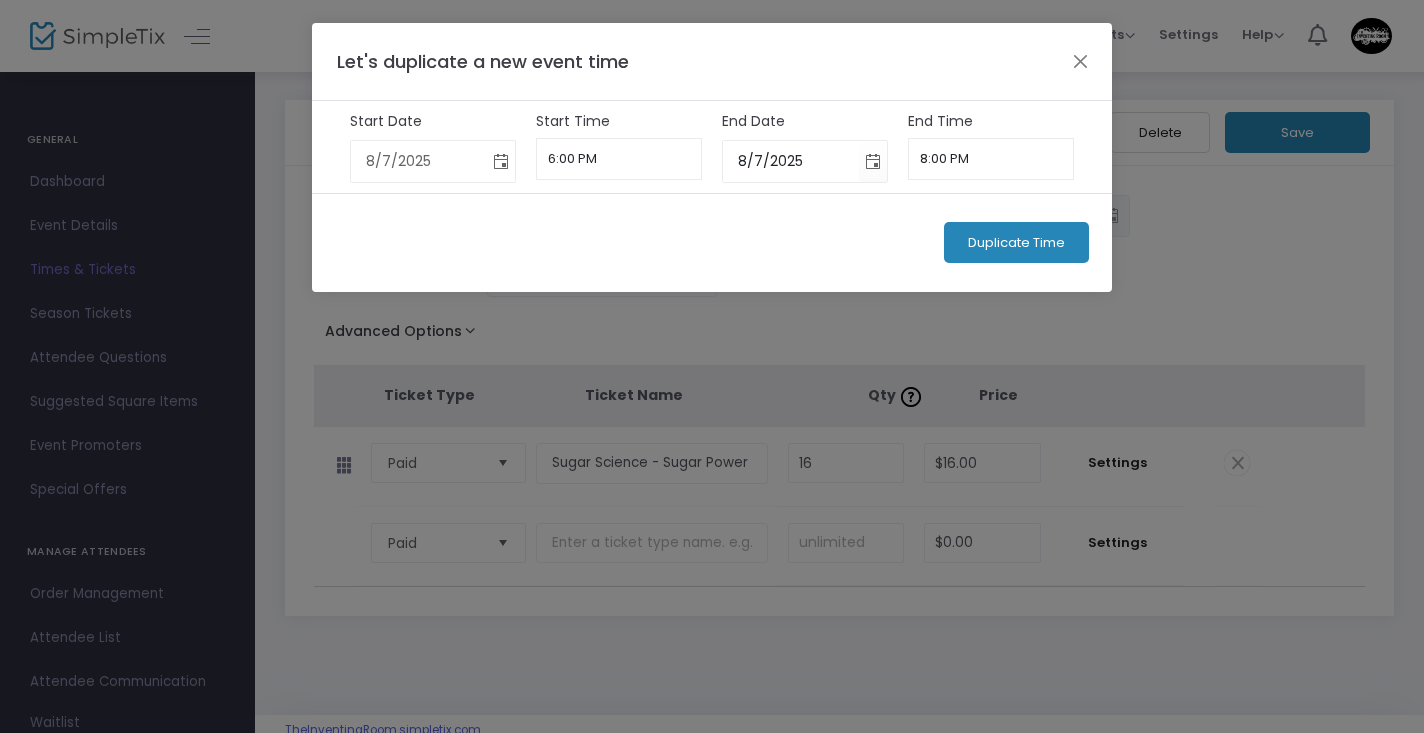 click 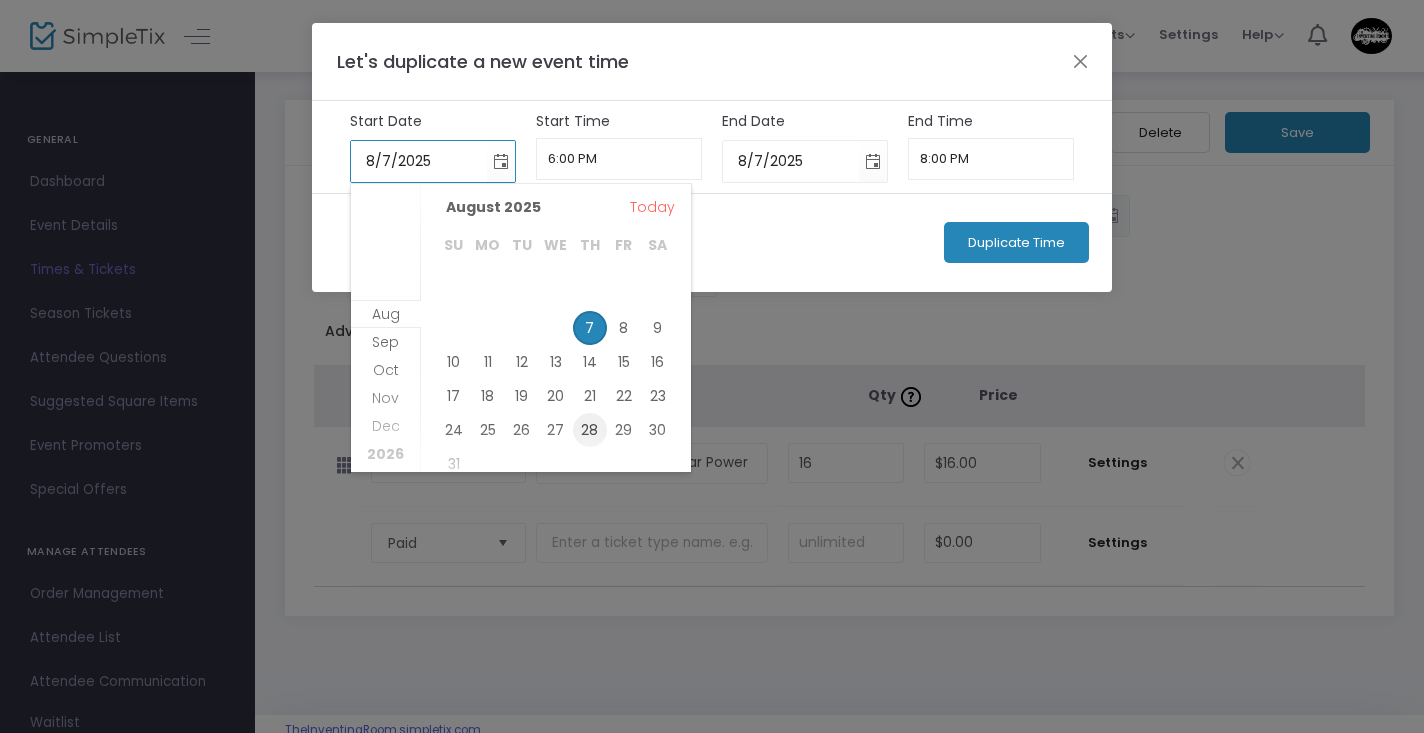 click on "28" at bounding box center [590, 430] 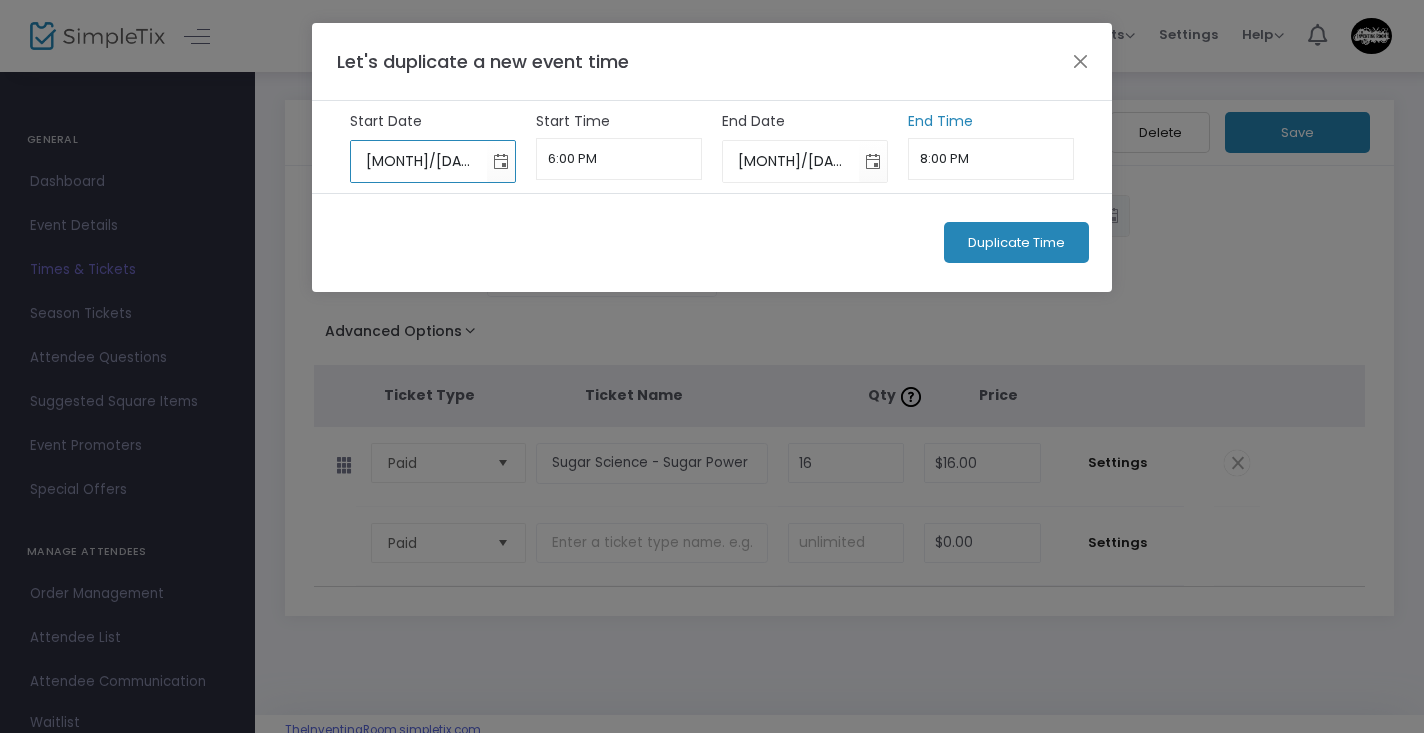 click on "8:00 PM" at bounding box center [991, 159] 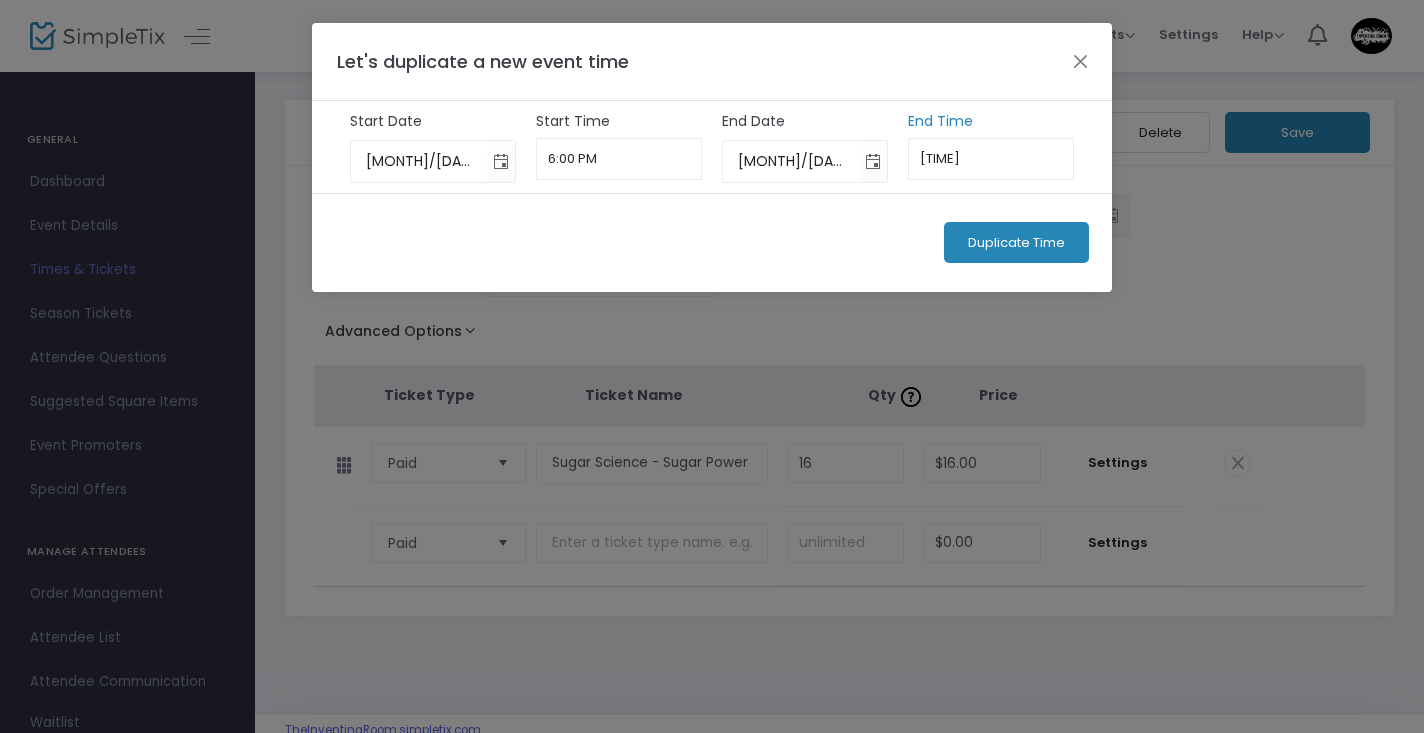 type on "[TIME]" 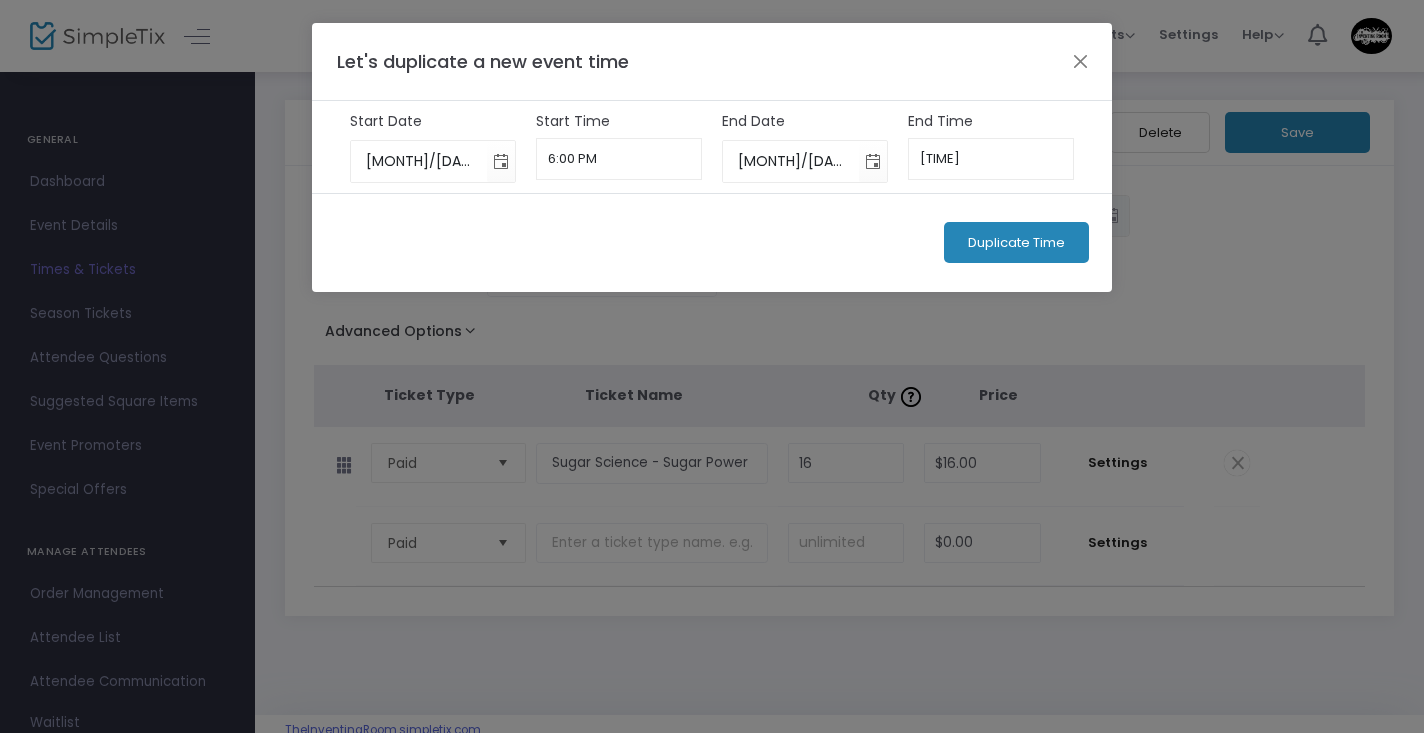 click on "Duplicate Time" 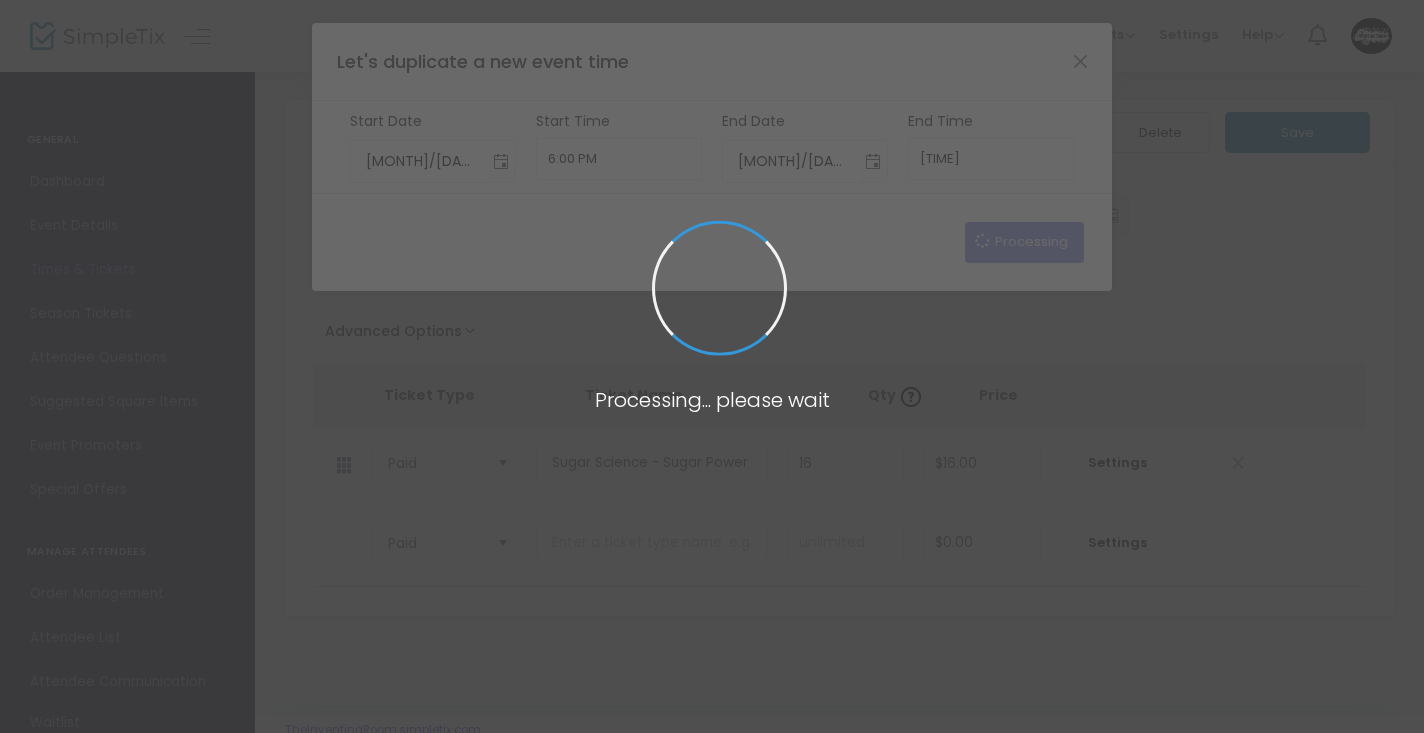 type on "8/7/2025" 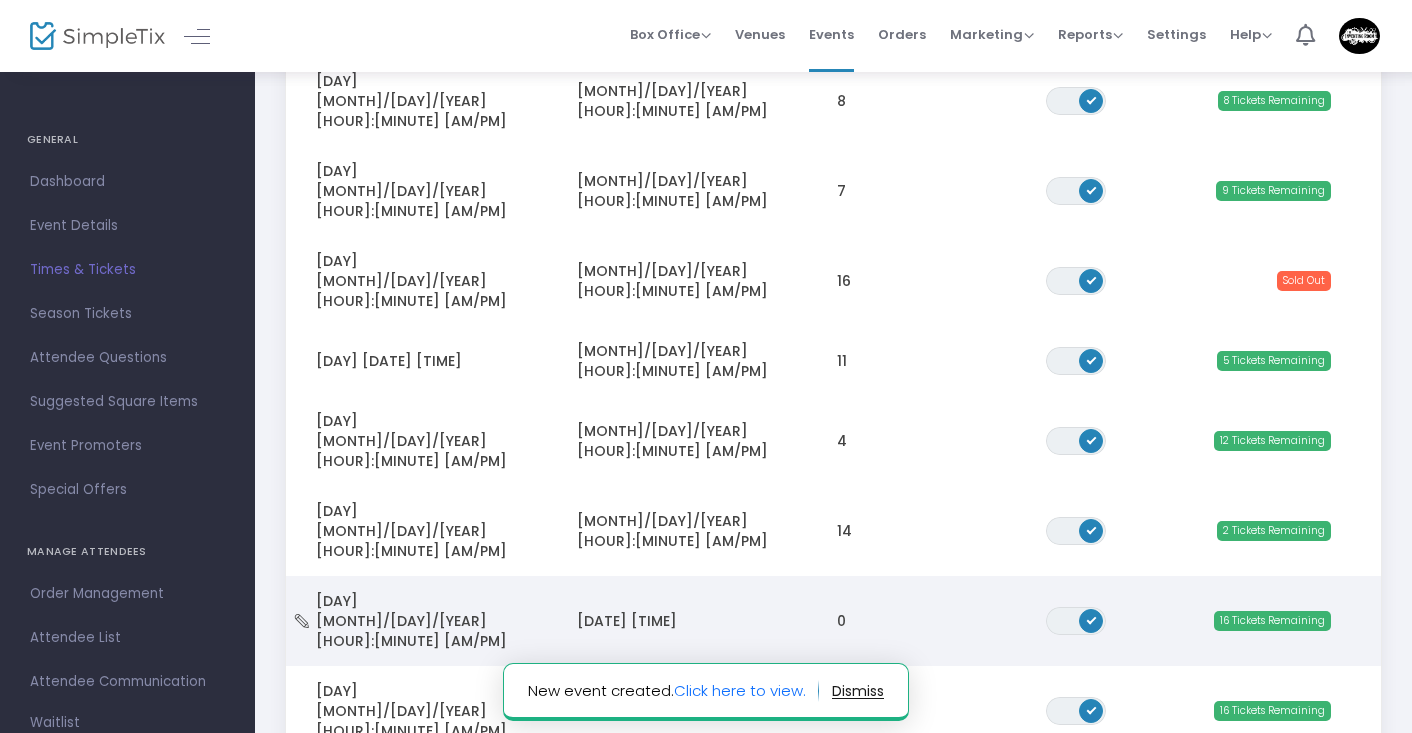 scroll, scrollTop: 401, scrollLeft: 0, axis: vertical 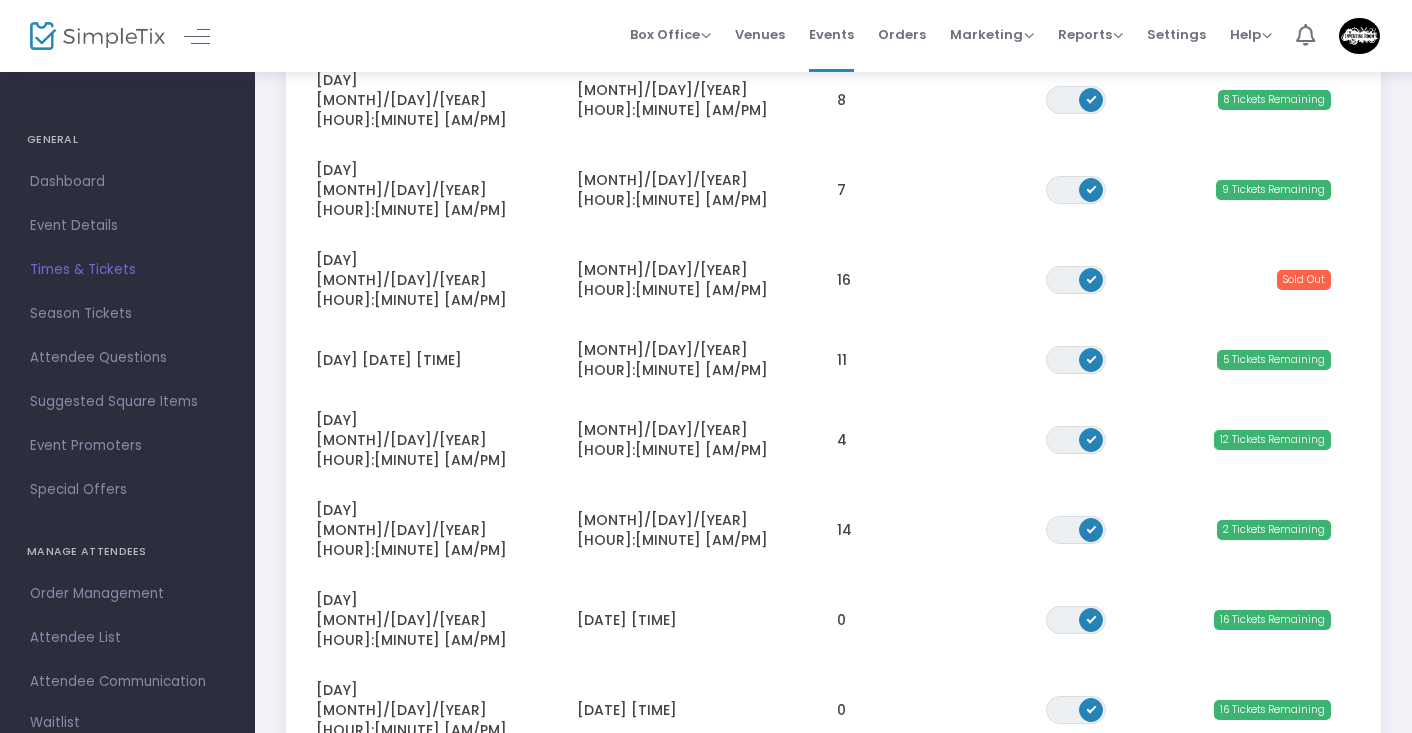 click on "6" 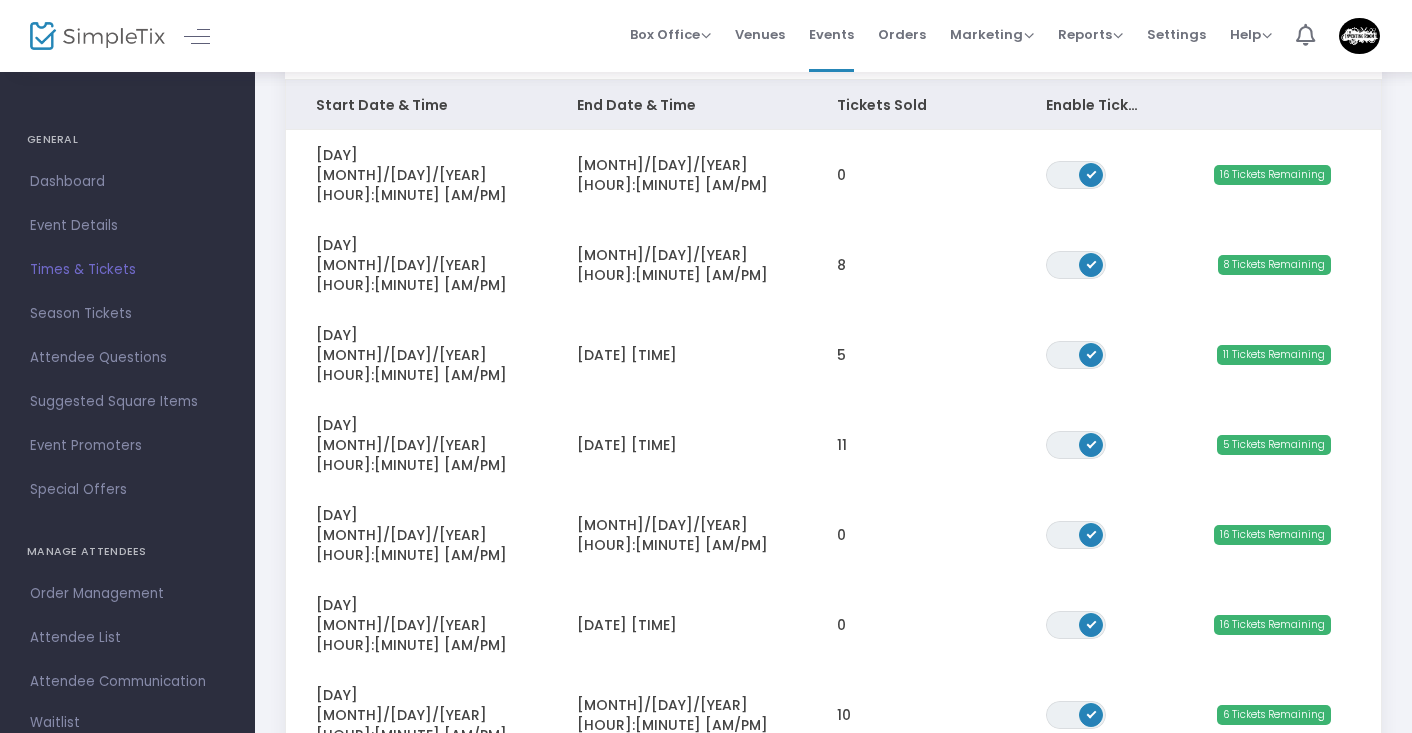scroll, scrollTop: 237, scrollLeft: 0, axis: vertical 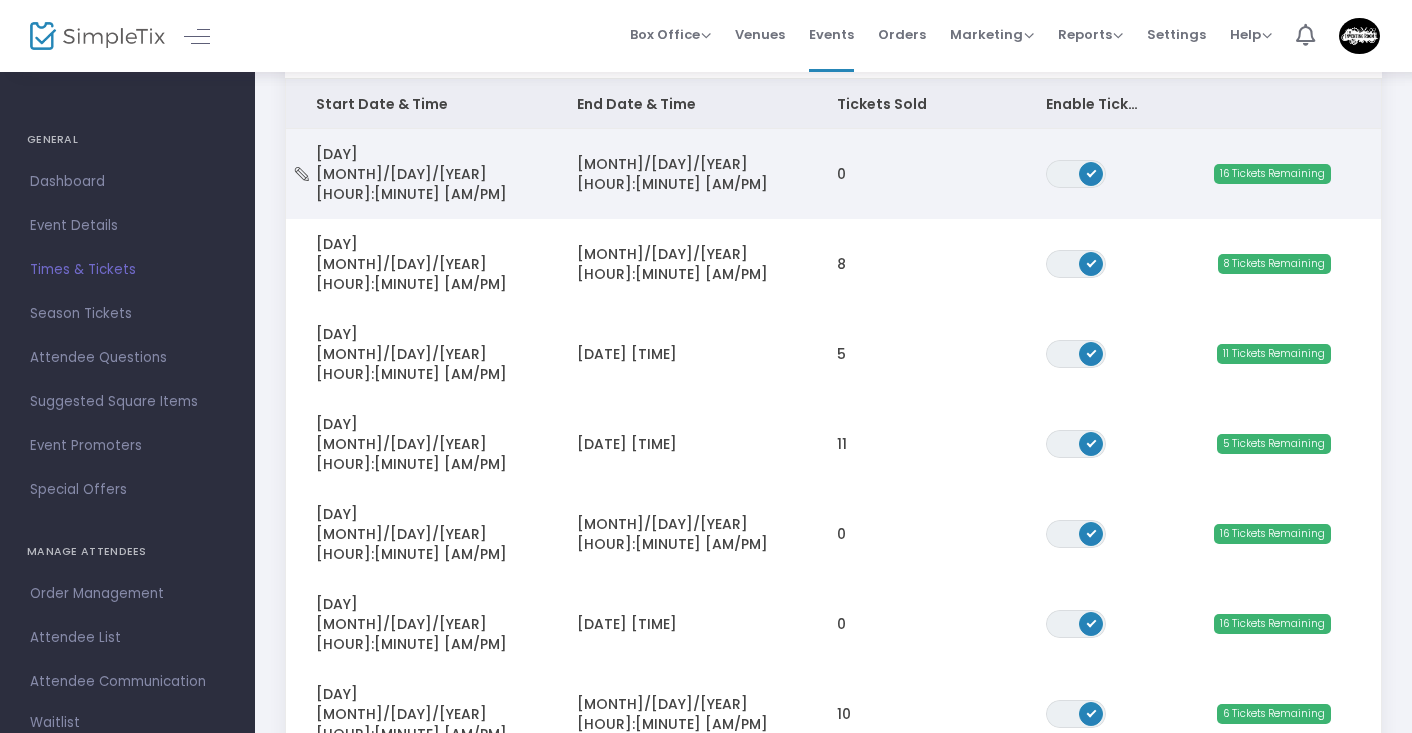 click on "[MONTH]/[DAY]/[YEAR] [HOUR]:[MINUTE] [AM/PM]" 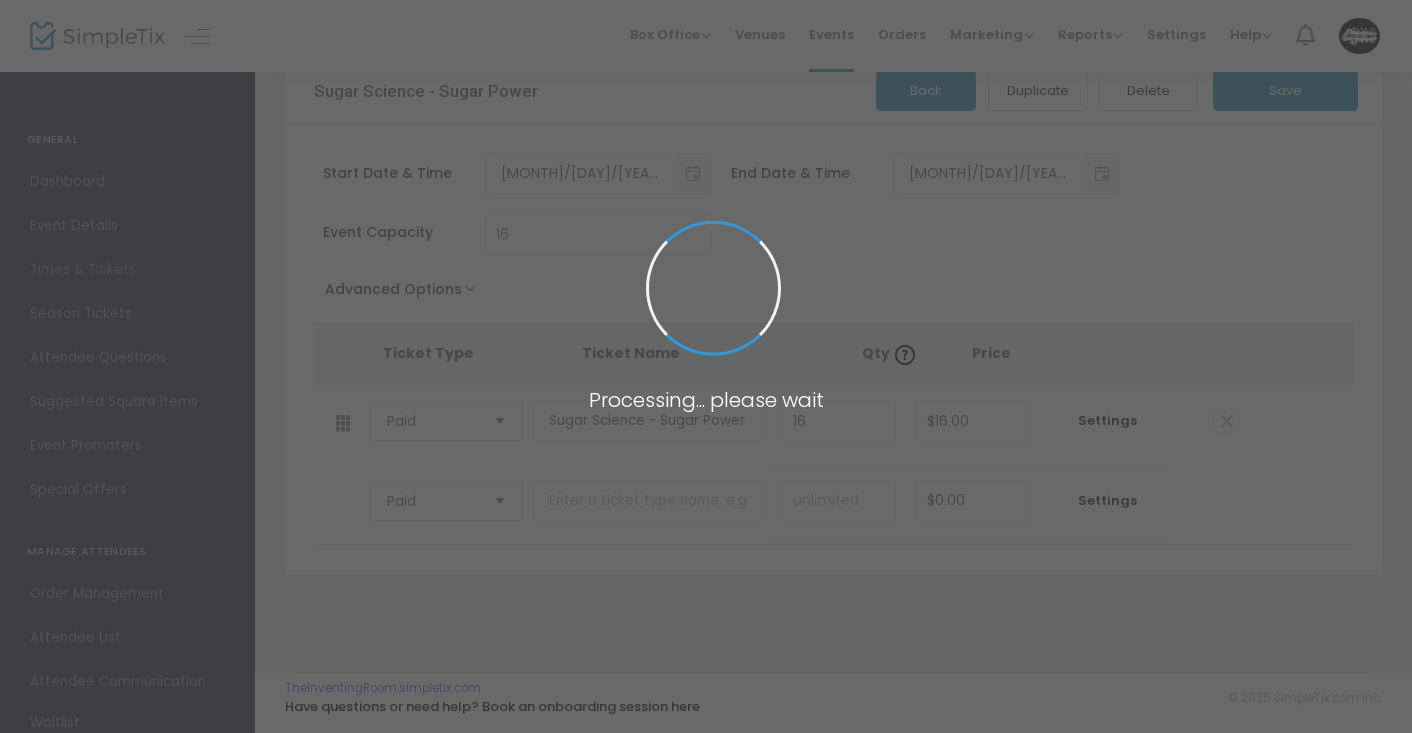 scroll, scrollTop: 47, scrollLeft: 0, axis: vertical 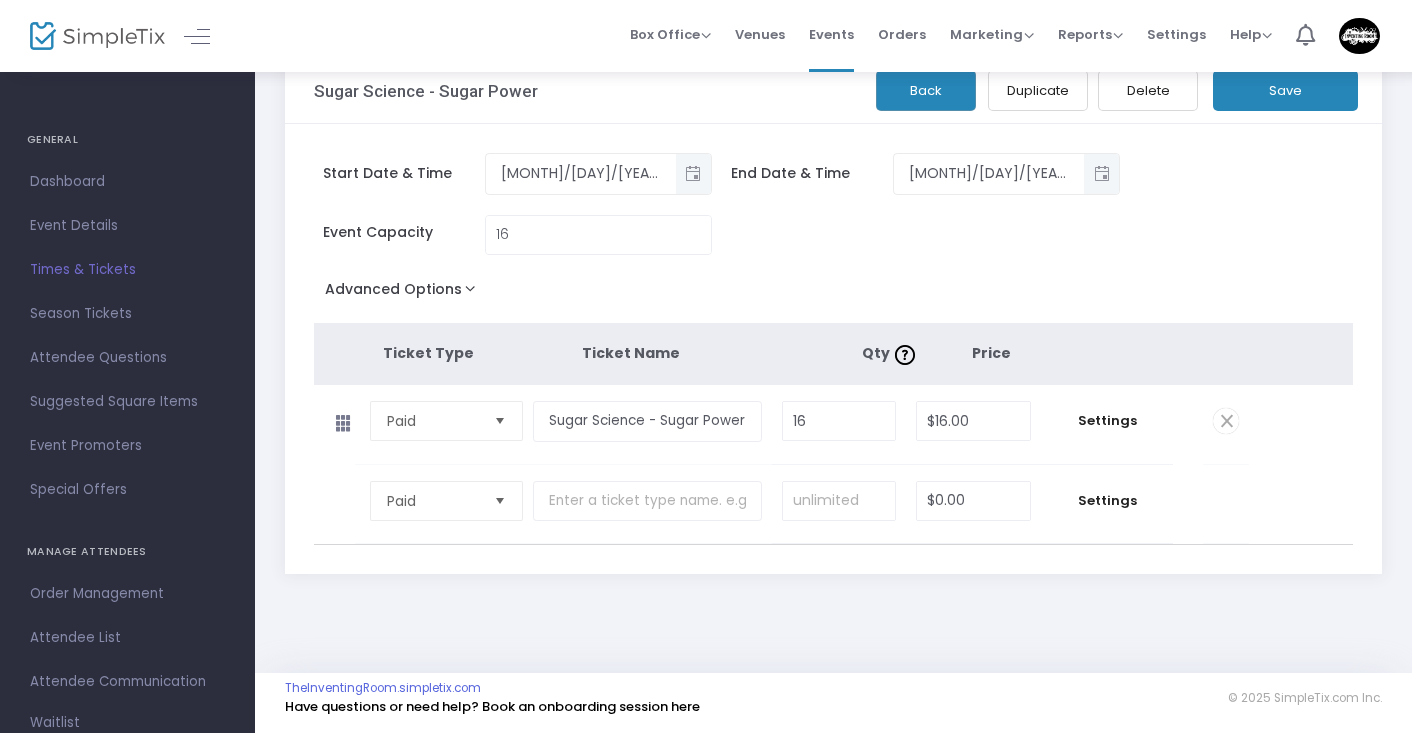 click on "Duplicate" 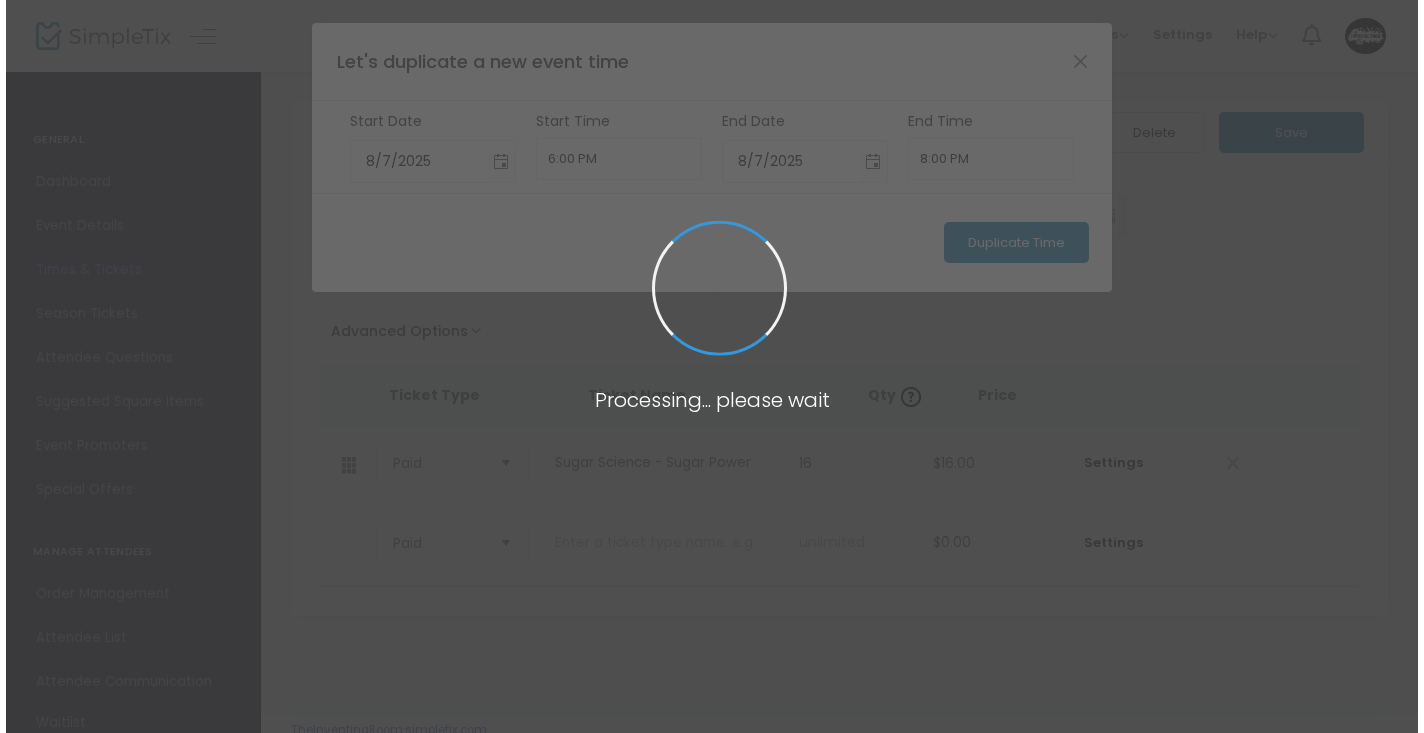scroll, scrollTop: 0, scrollLeft: 0, axis: both 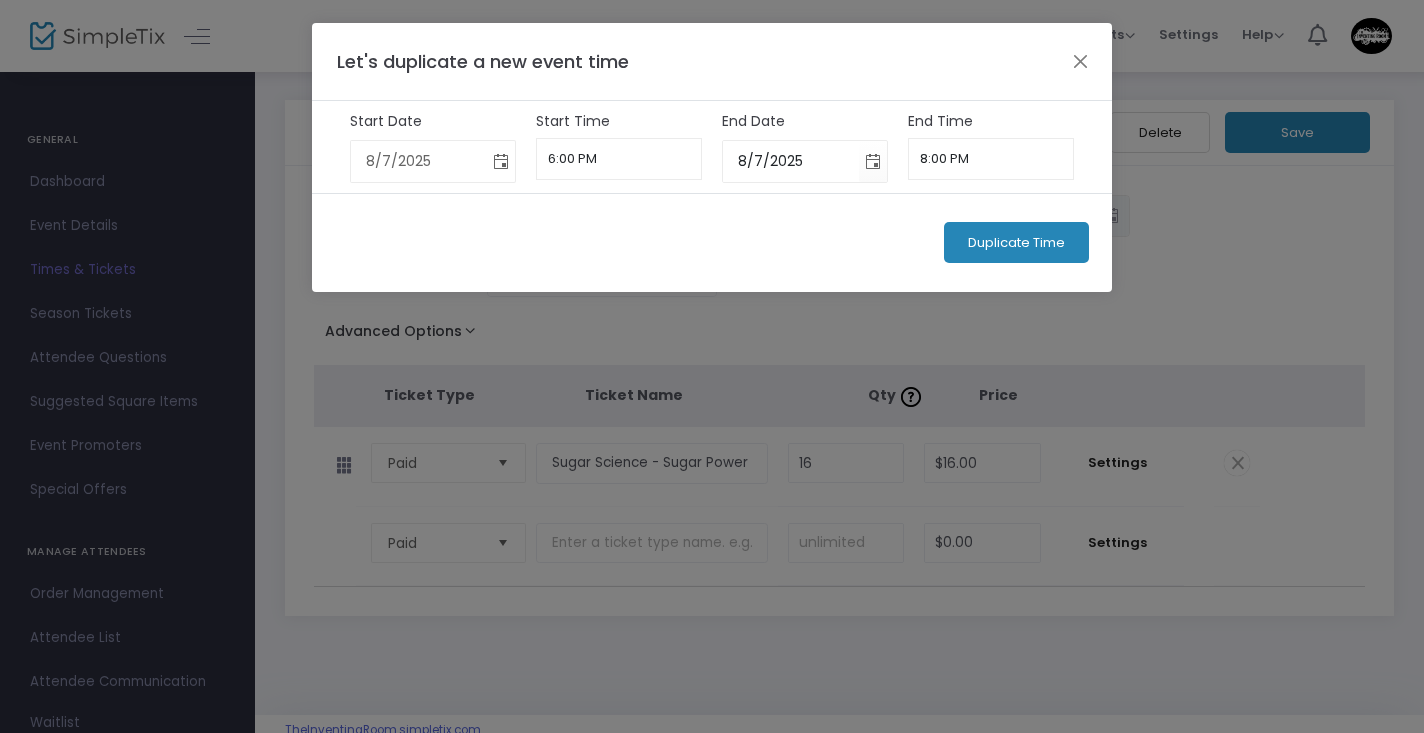 click 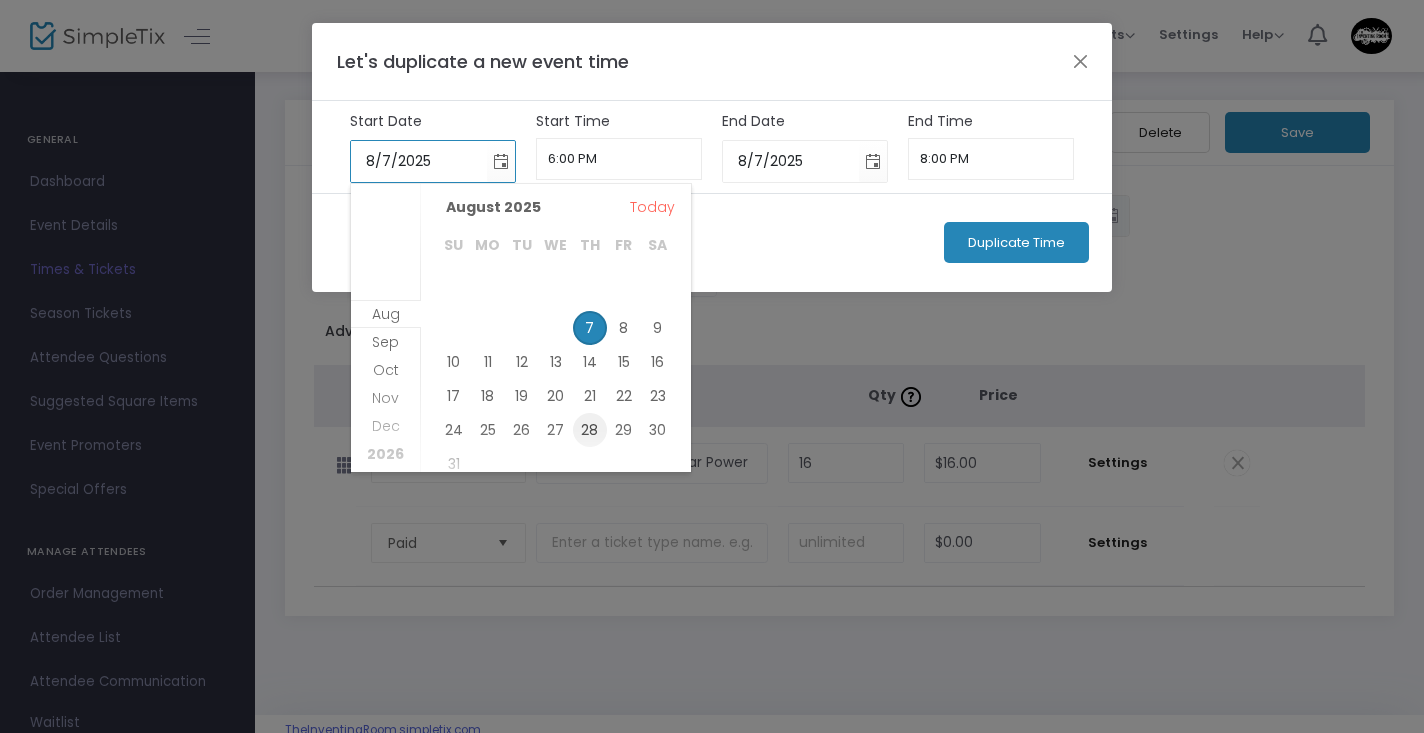click on "28" at bounding box center [590, 430] 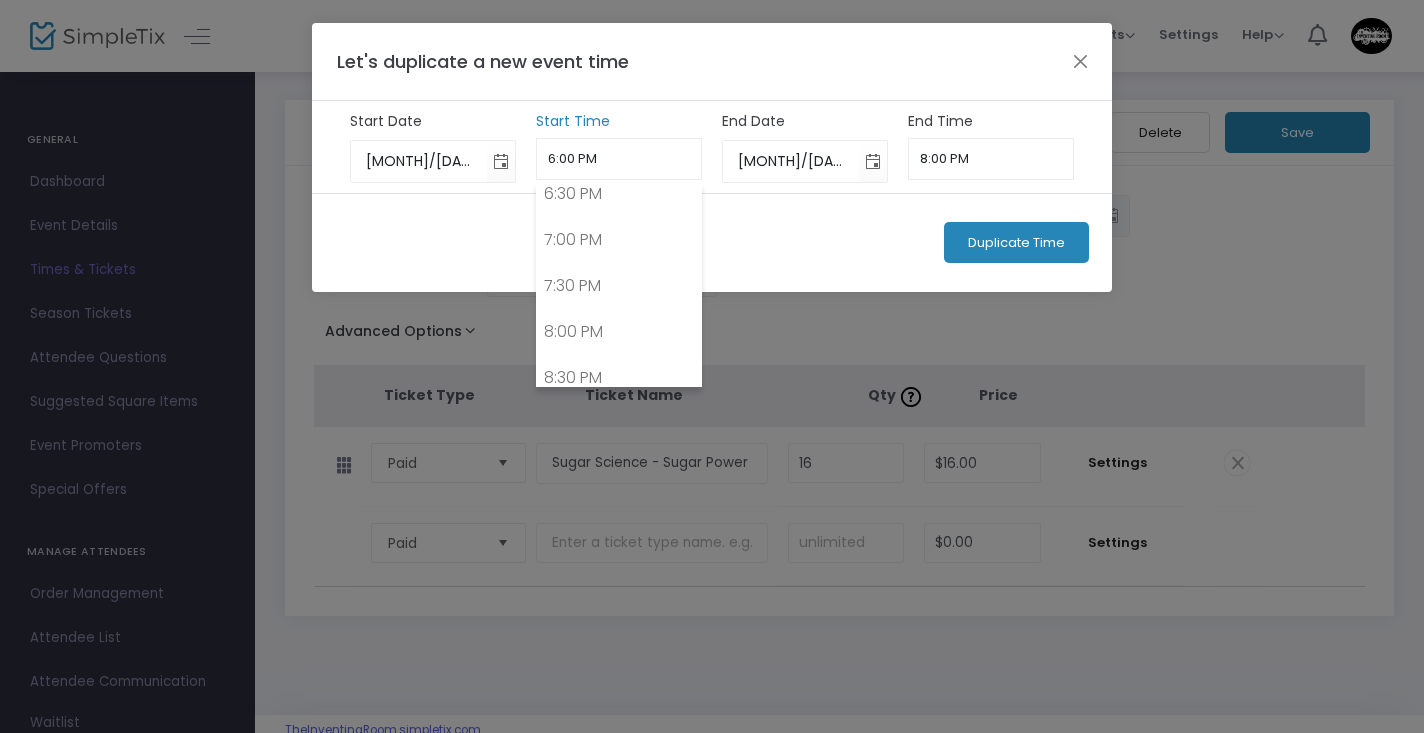 click on "6:00 PM" at bounding box center (619, 159) 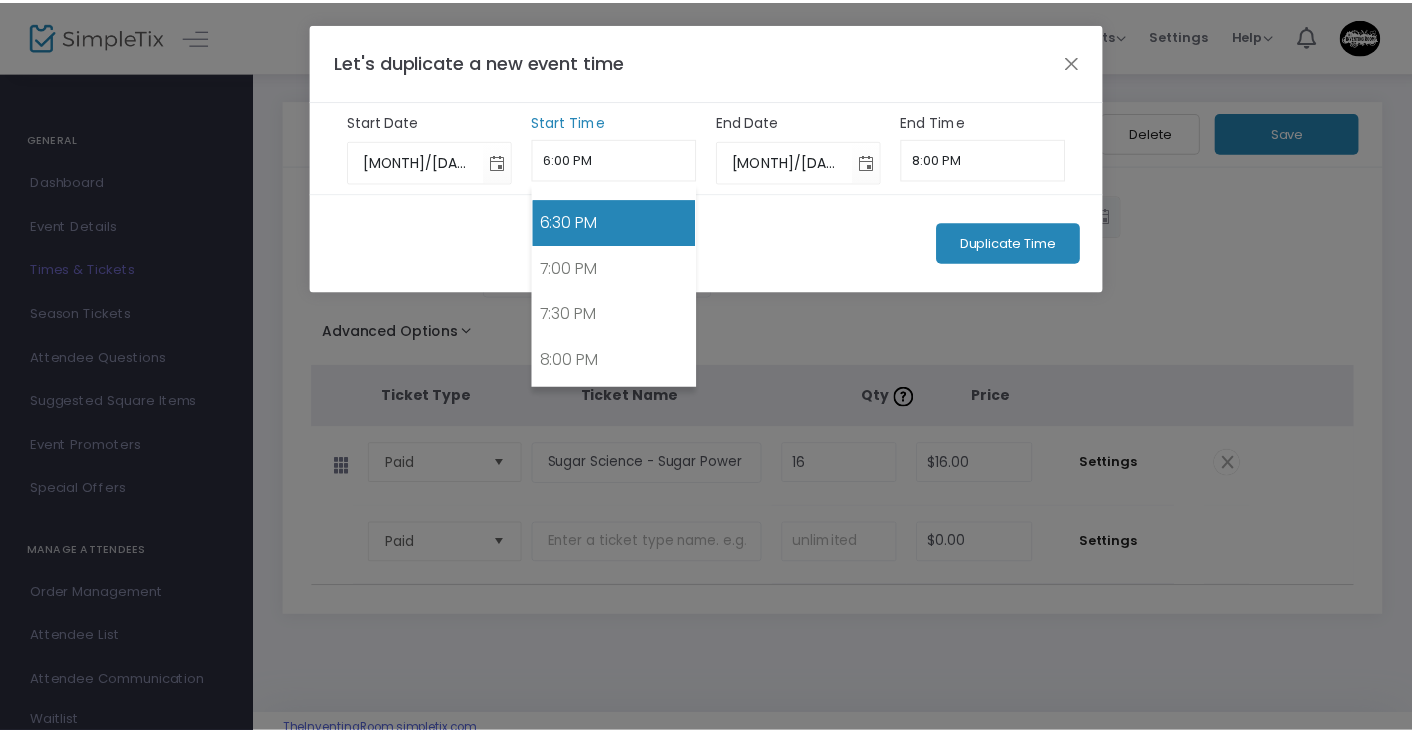scroll, scrollTop: 1734, scrollLeft: 0, axis: vertical 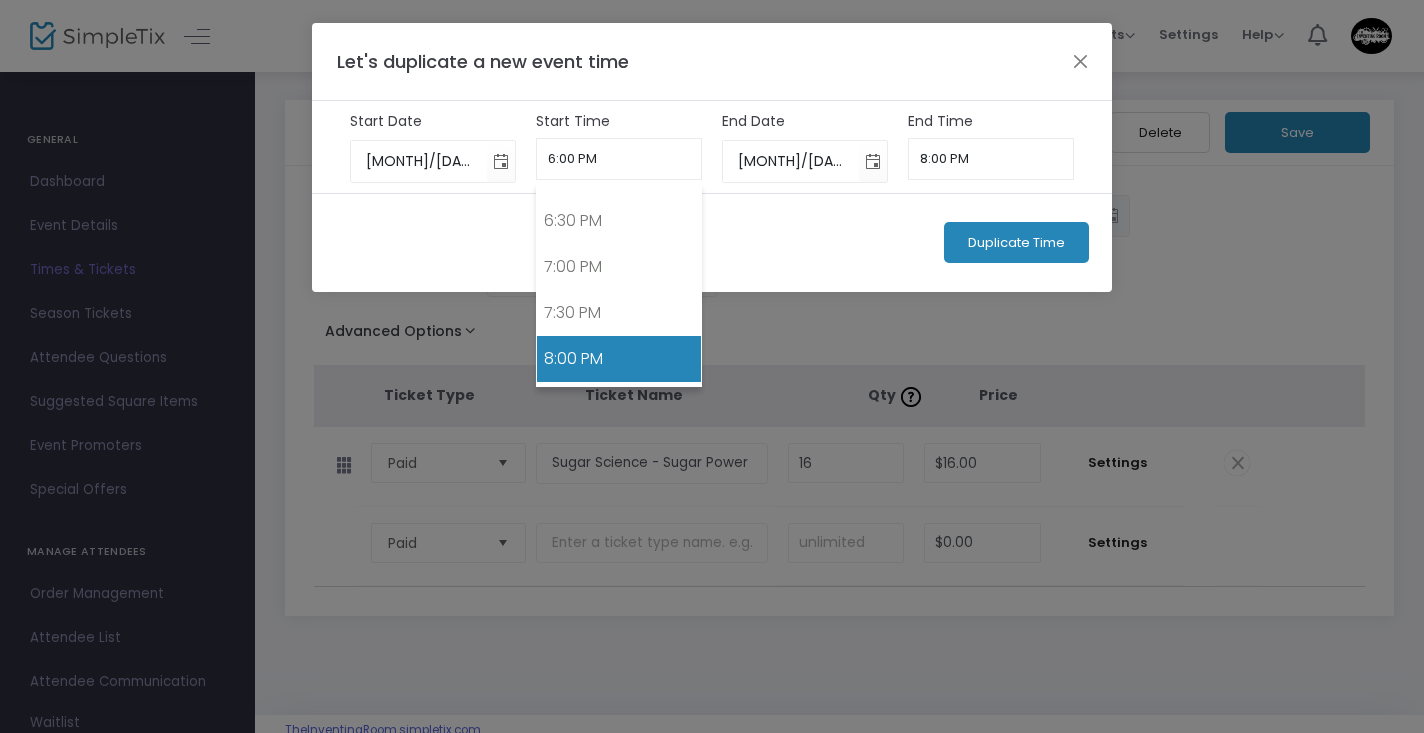 click on "8:00 PM" at bounding box center [619, 359] 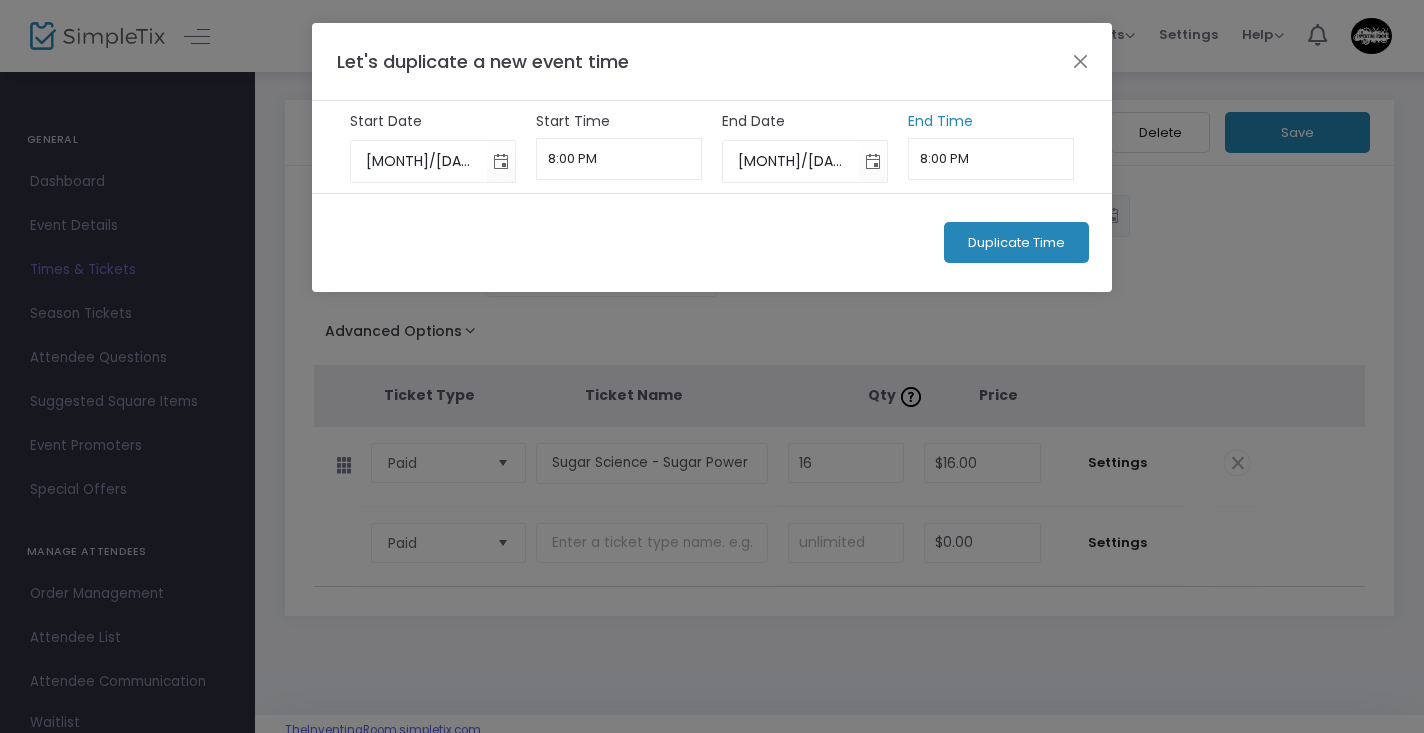 click on "8:00 PM" at bounding box center (991, 159) 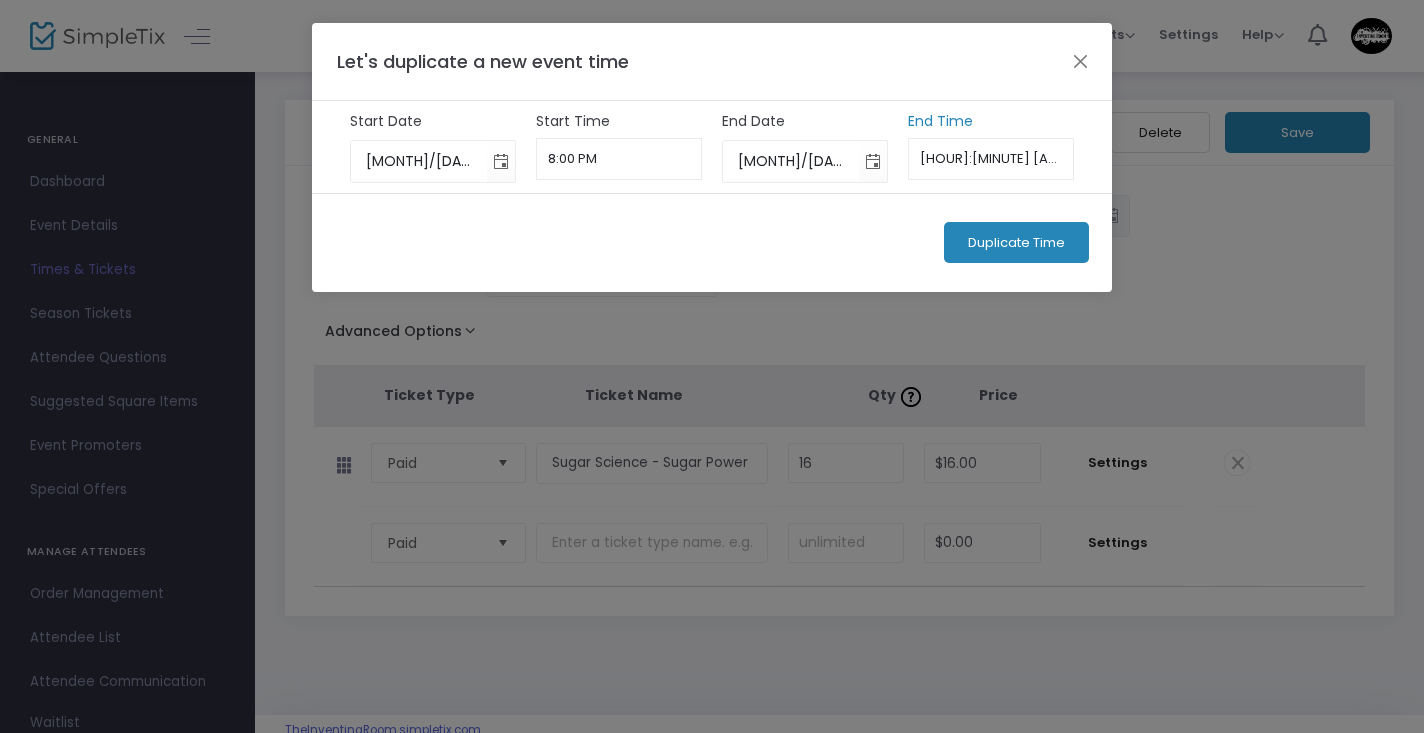 type on "[HOUR]:[MINUTE] [AM/PM]" 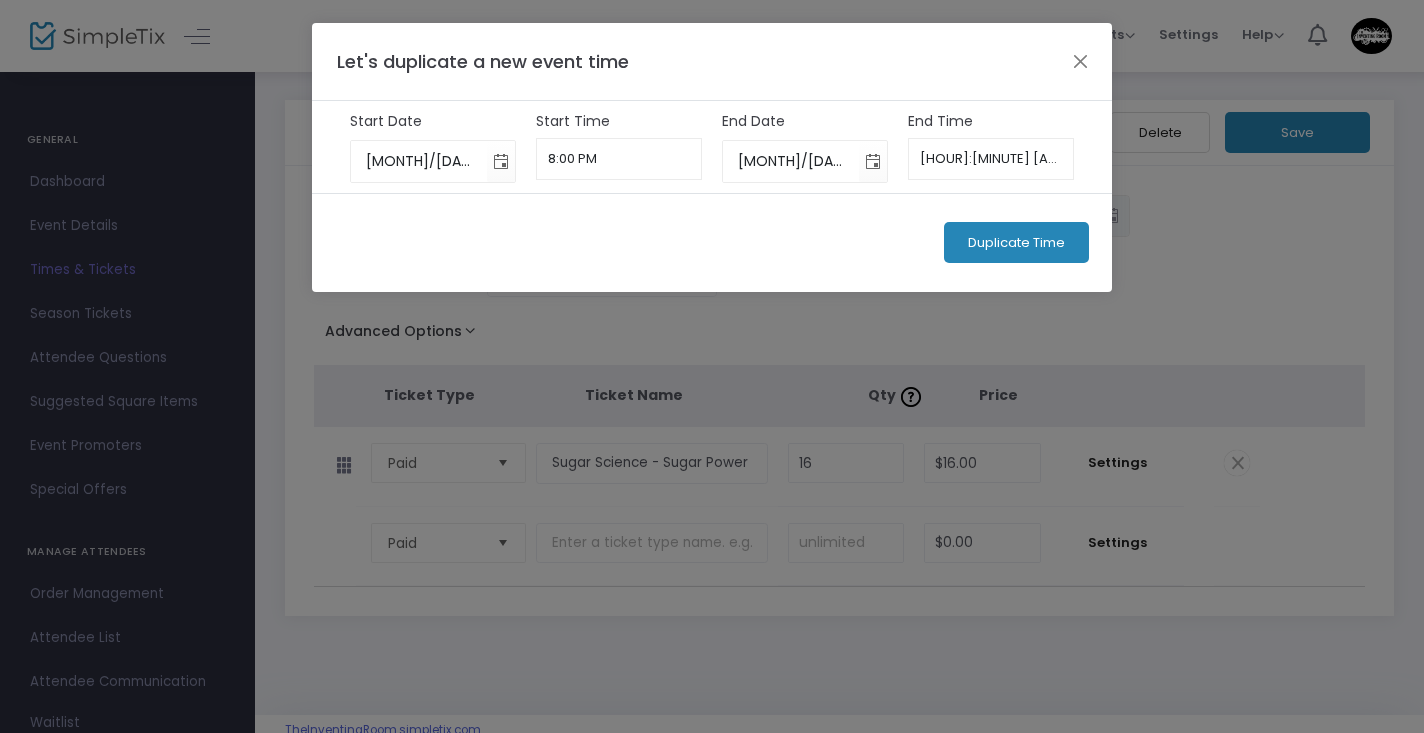 click on "Duplicate Time" 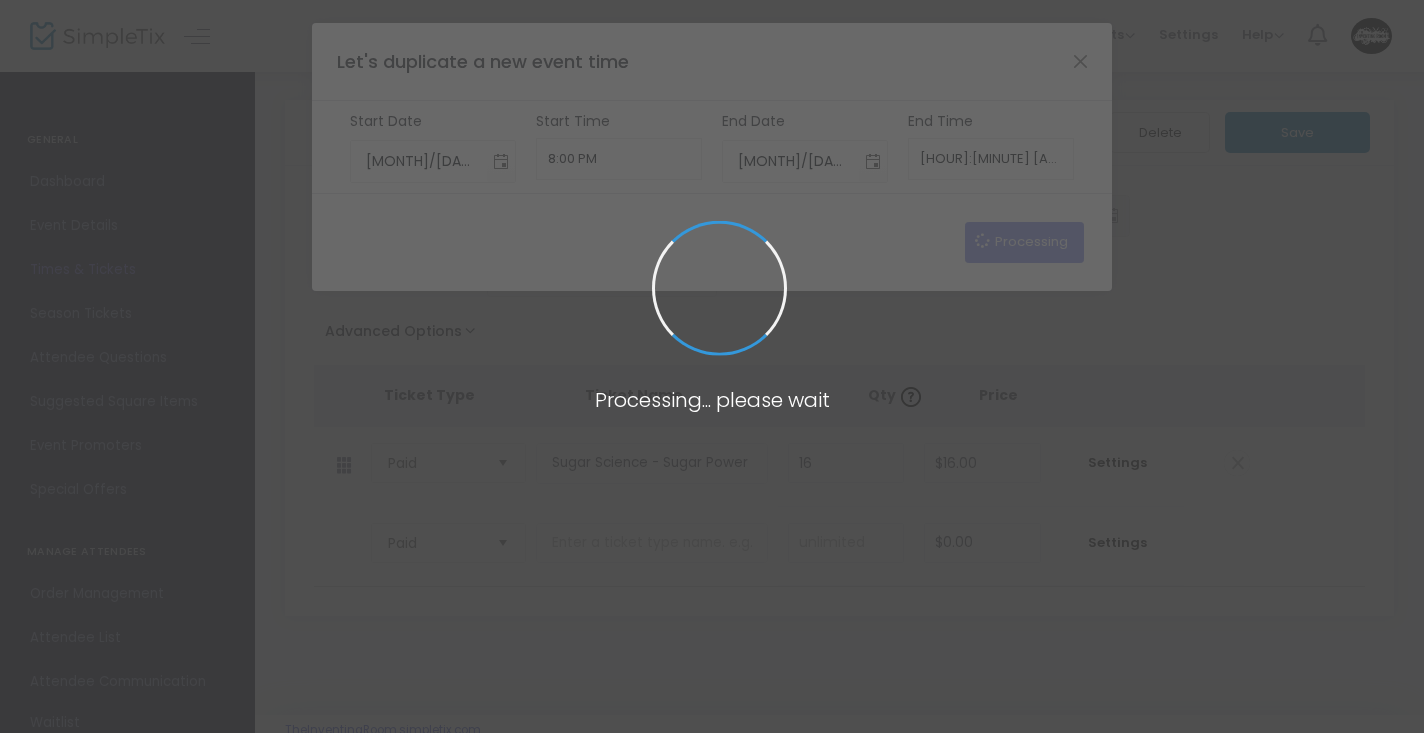 type on "8/7/2025" 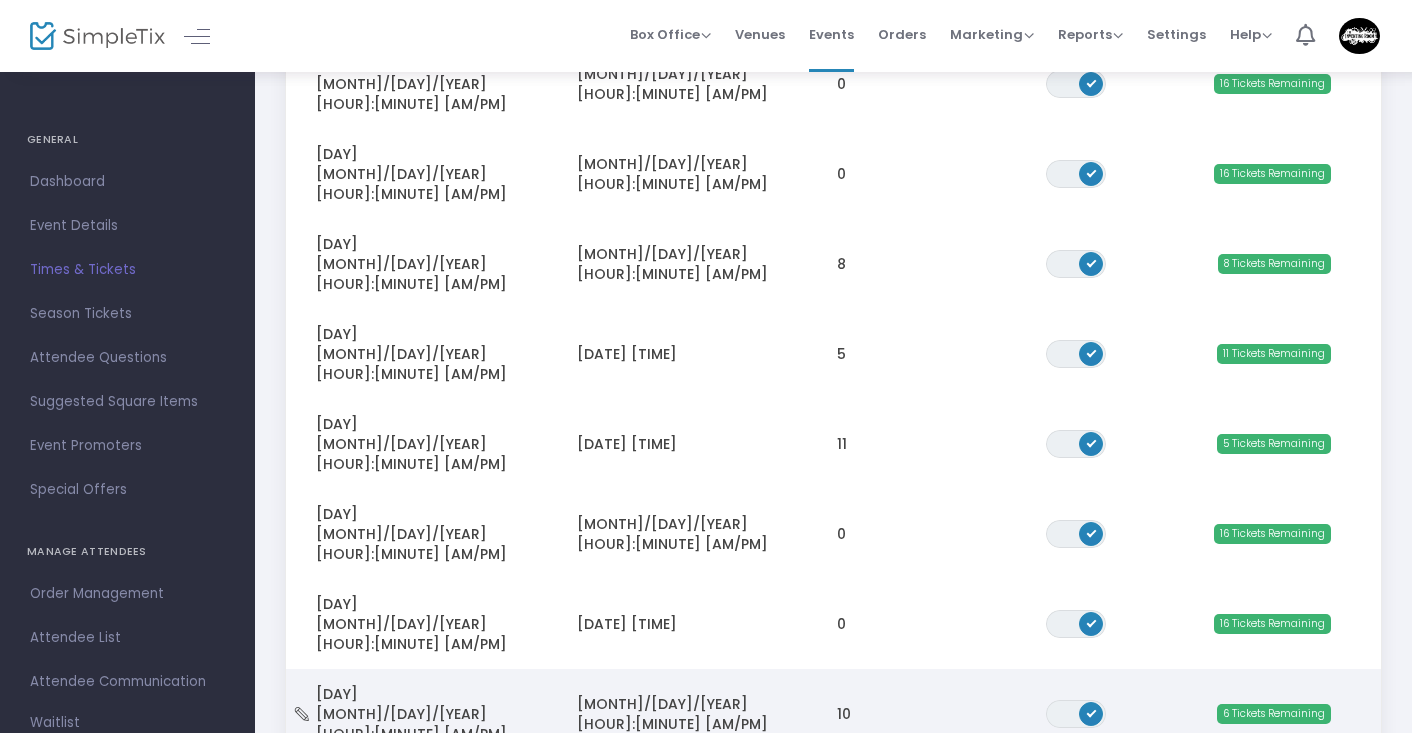 scroll, scrollTop: 328, scrollLeft: 0, axis: vertical 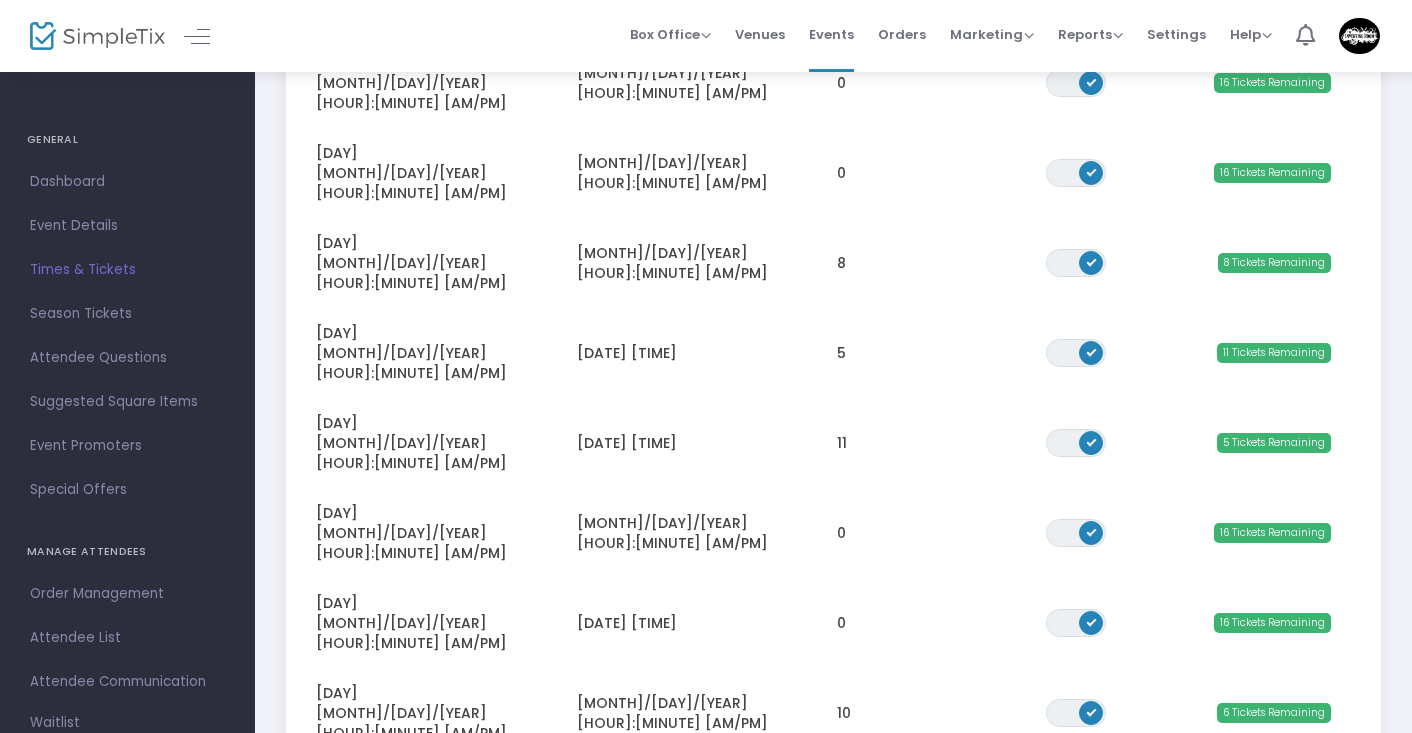 click on "5" 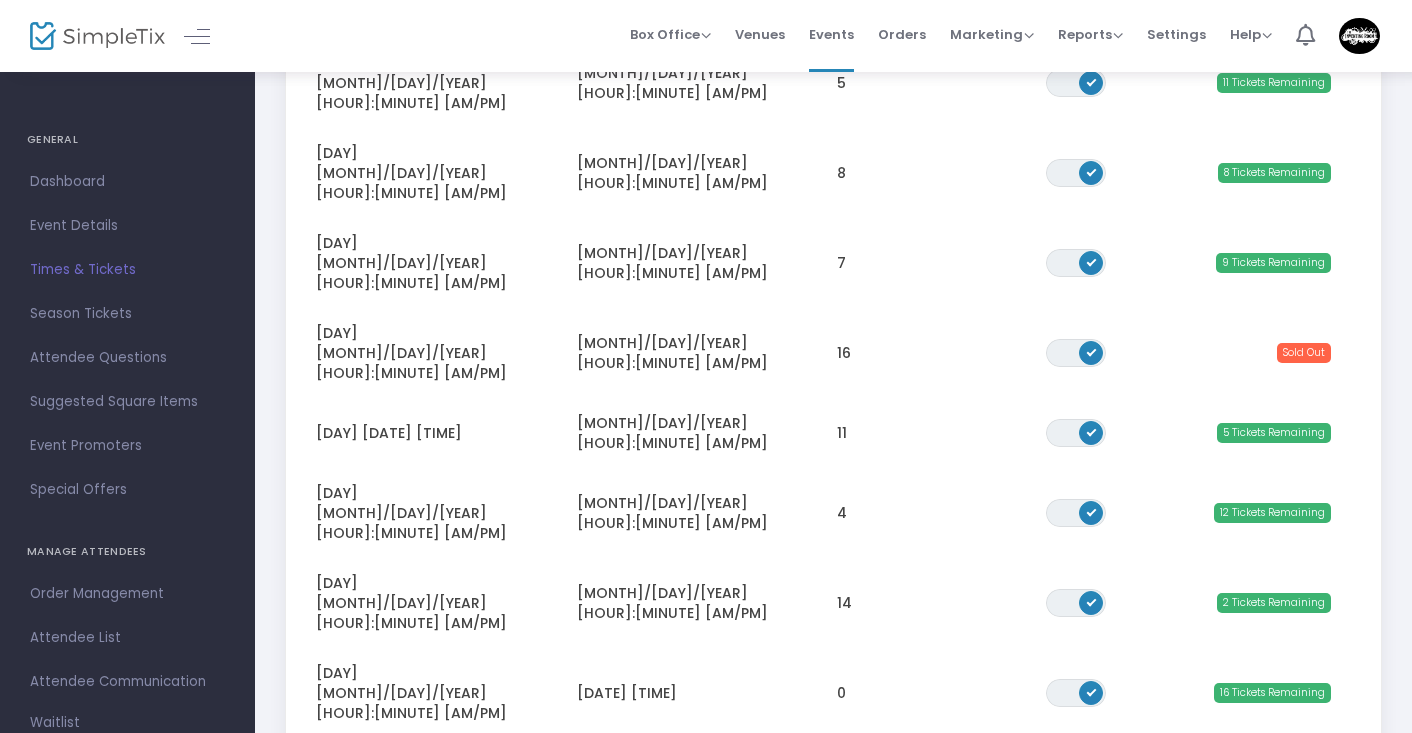 click on "6" 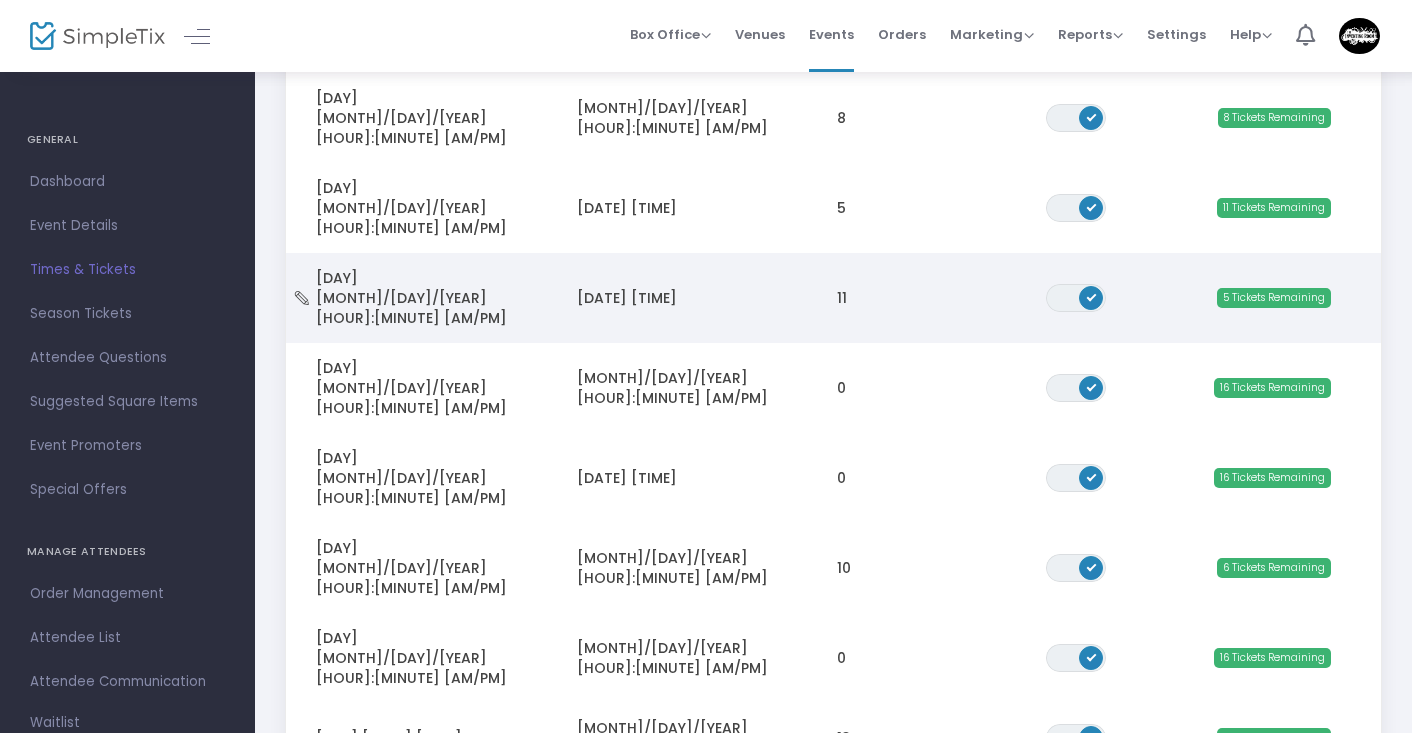 scroll, scrollTop: 475, scrollLeft: 0, axis: vertical 